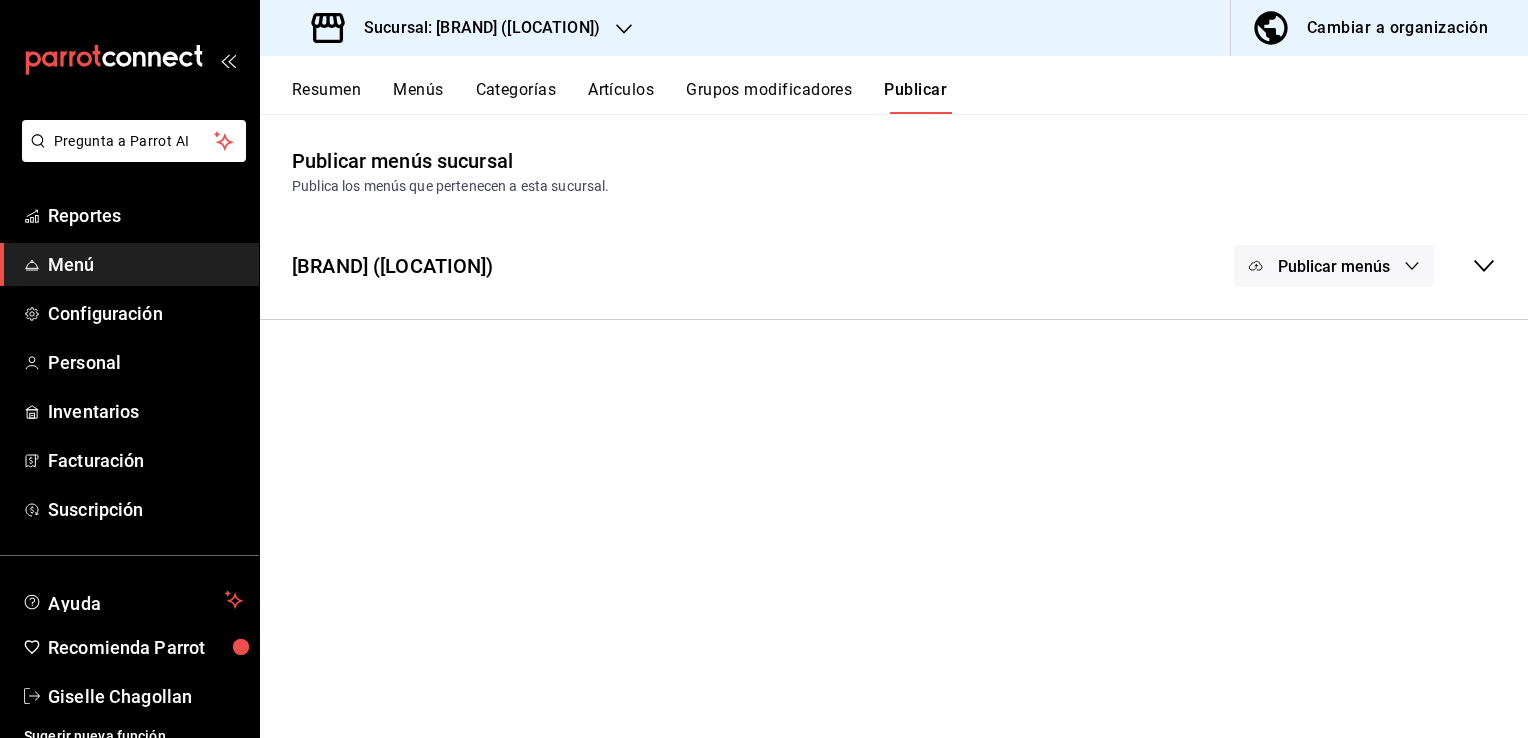 scroll, scrollTop: 0, scrollLeft: 0, axis: both 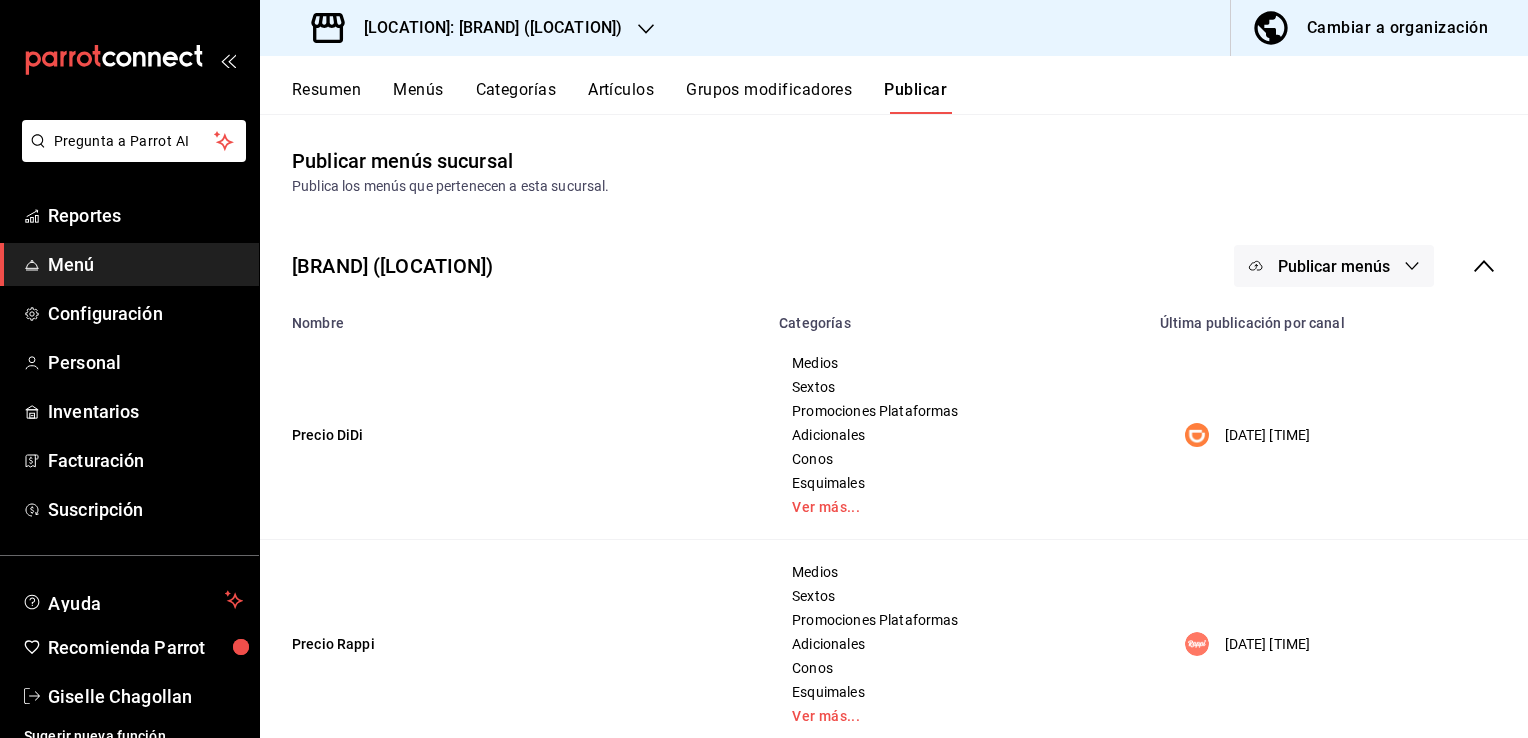 click 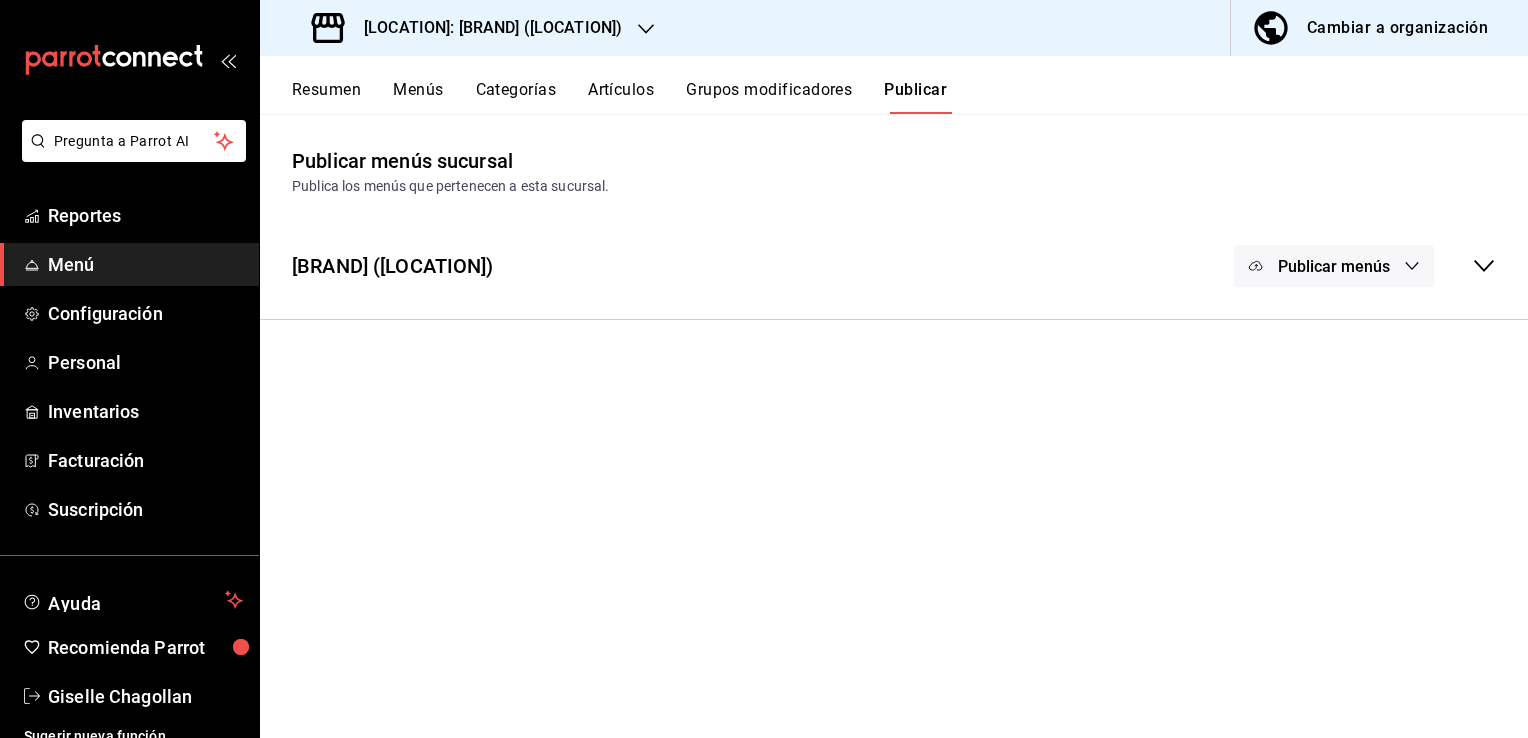 click on "Menú" at bounding box center [145, 264] 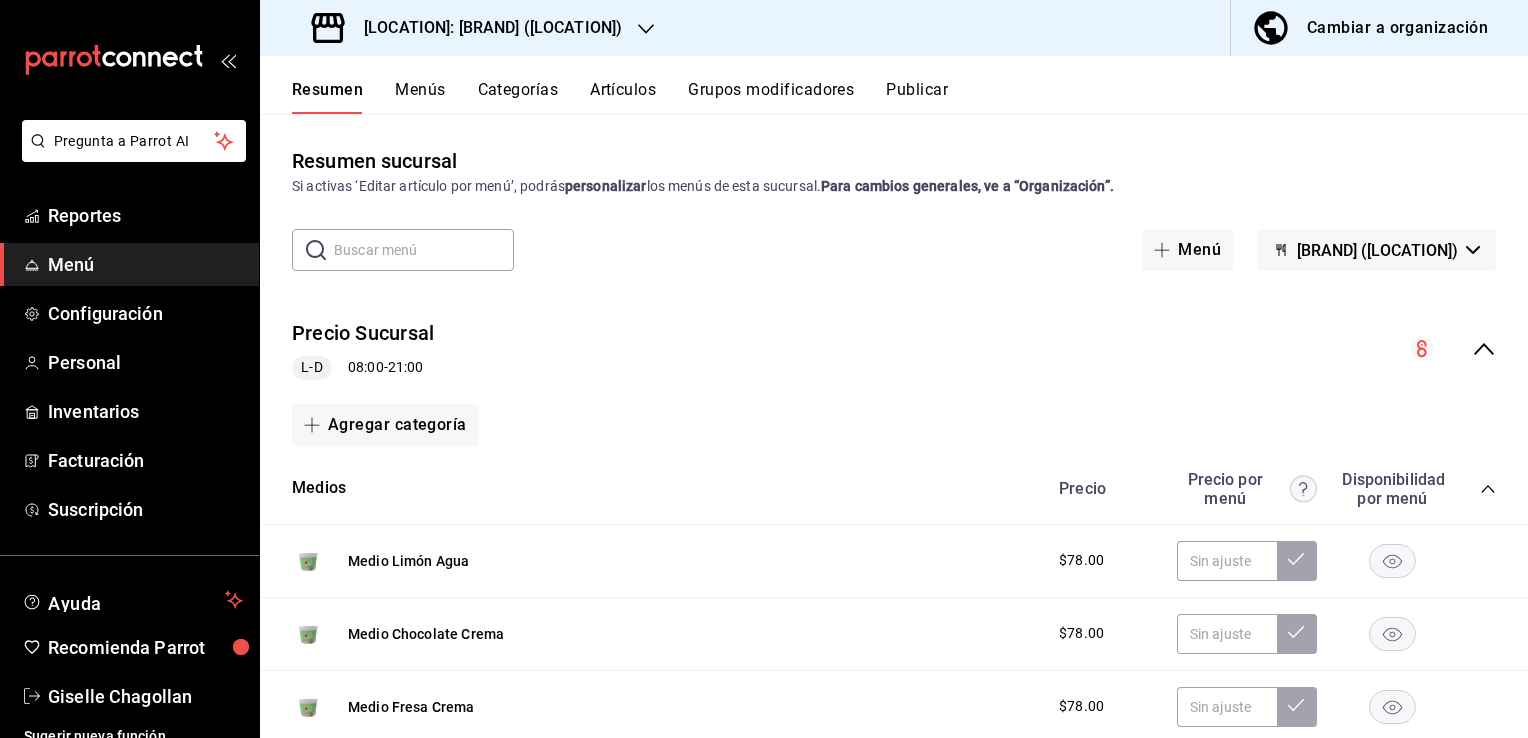 click 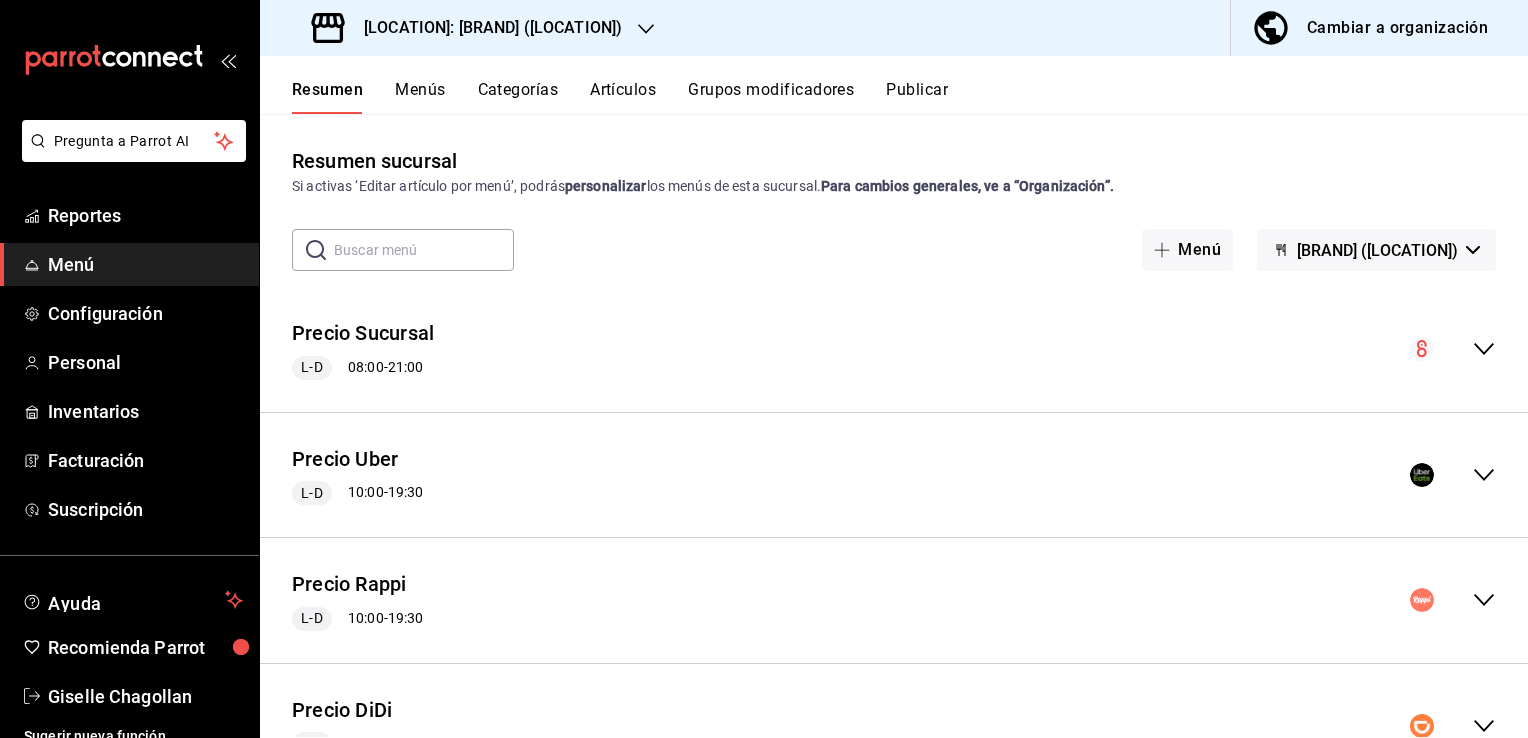 click 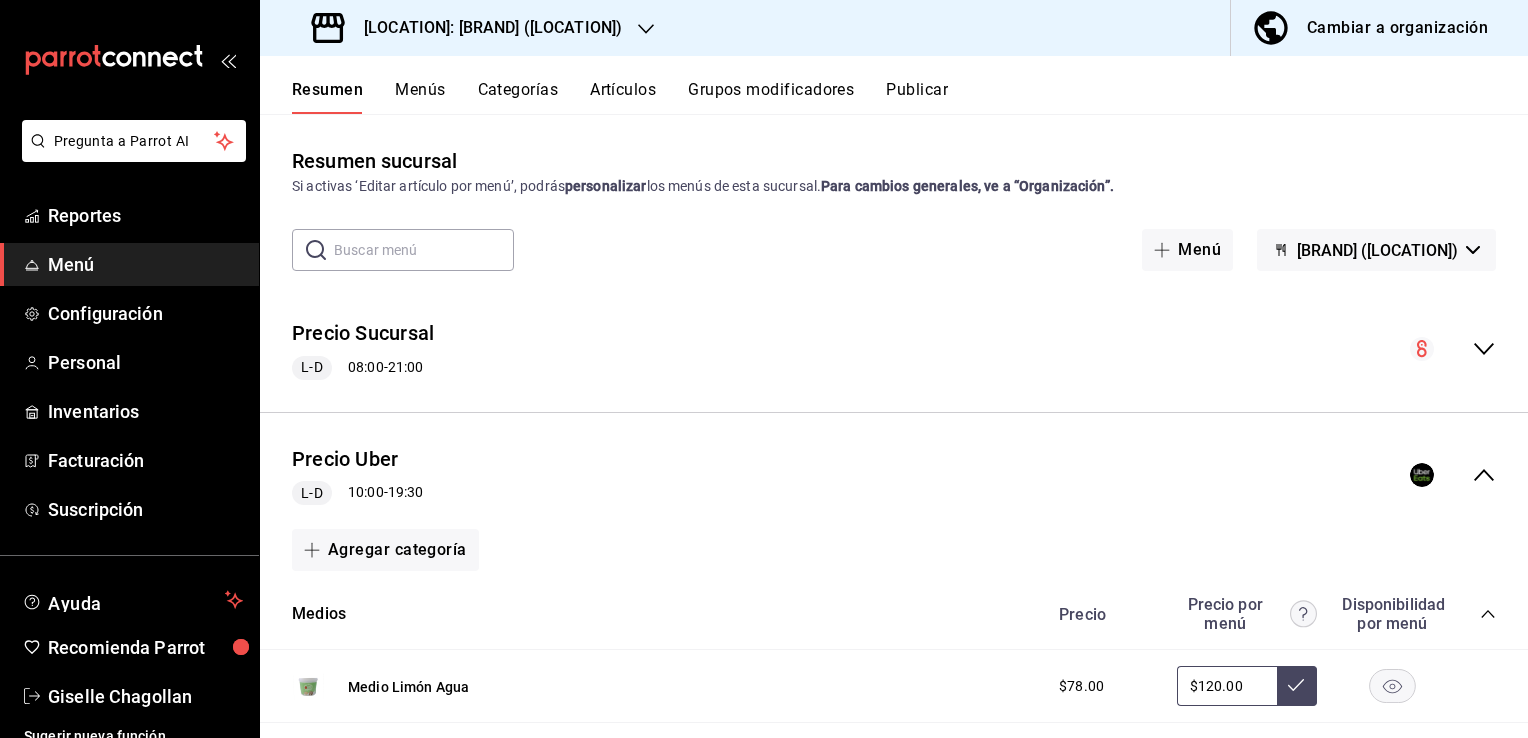click 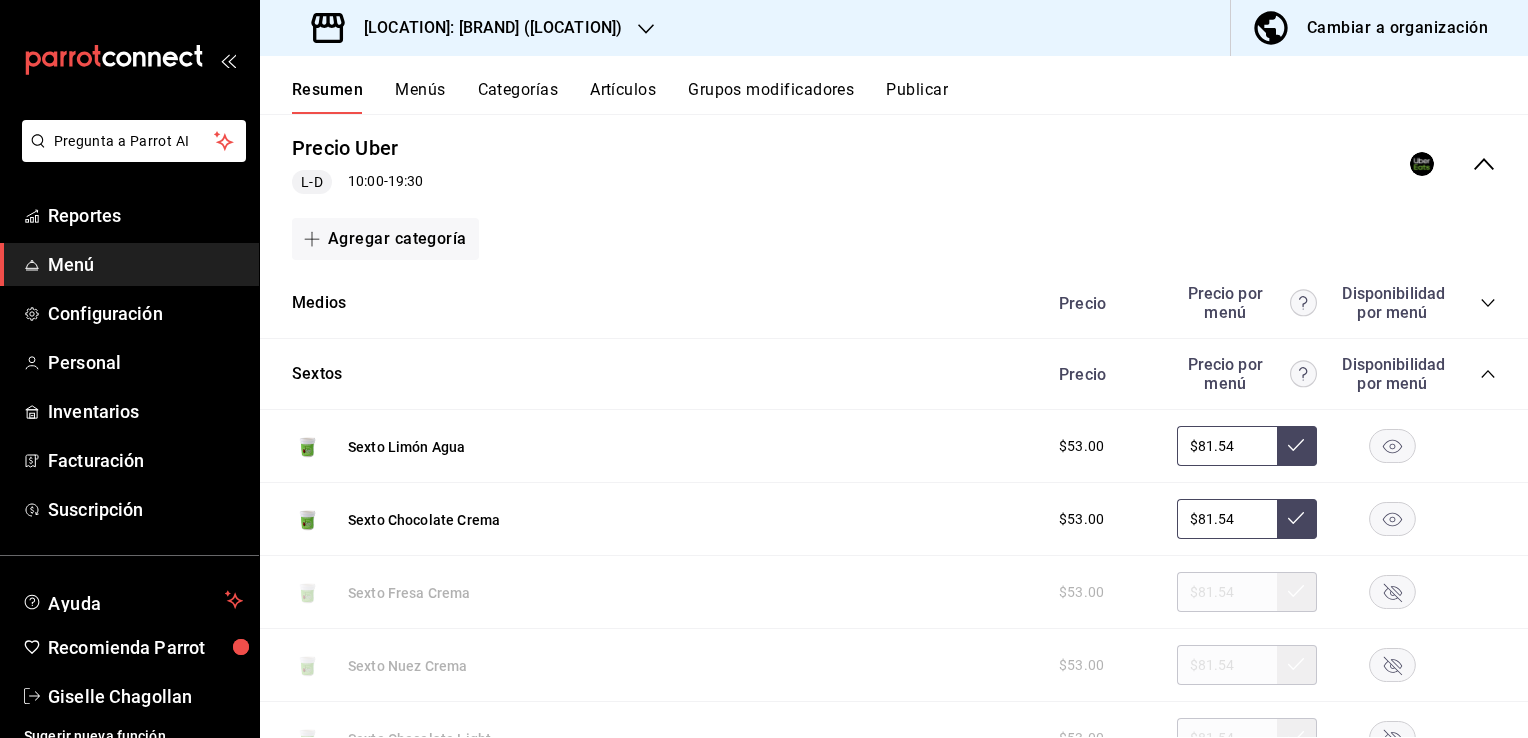 scroll, scrollTop: 320, scrollLeft: 0, axis: vertical 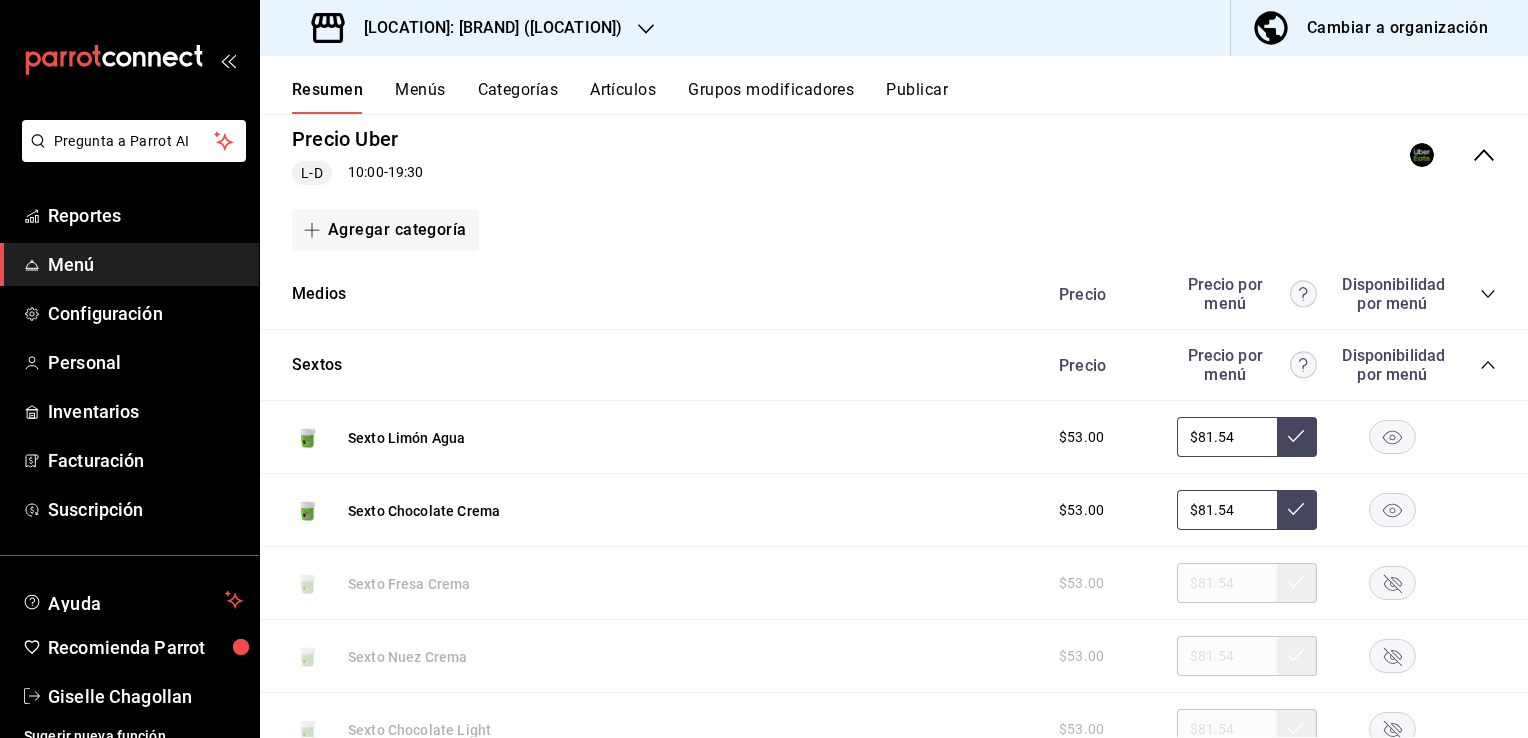 click 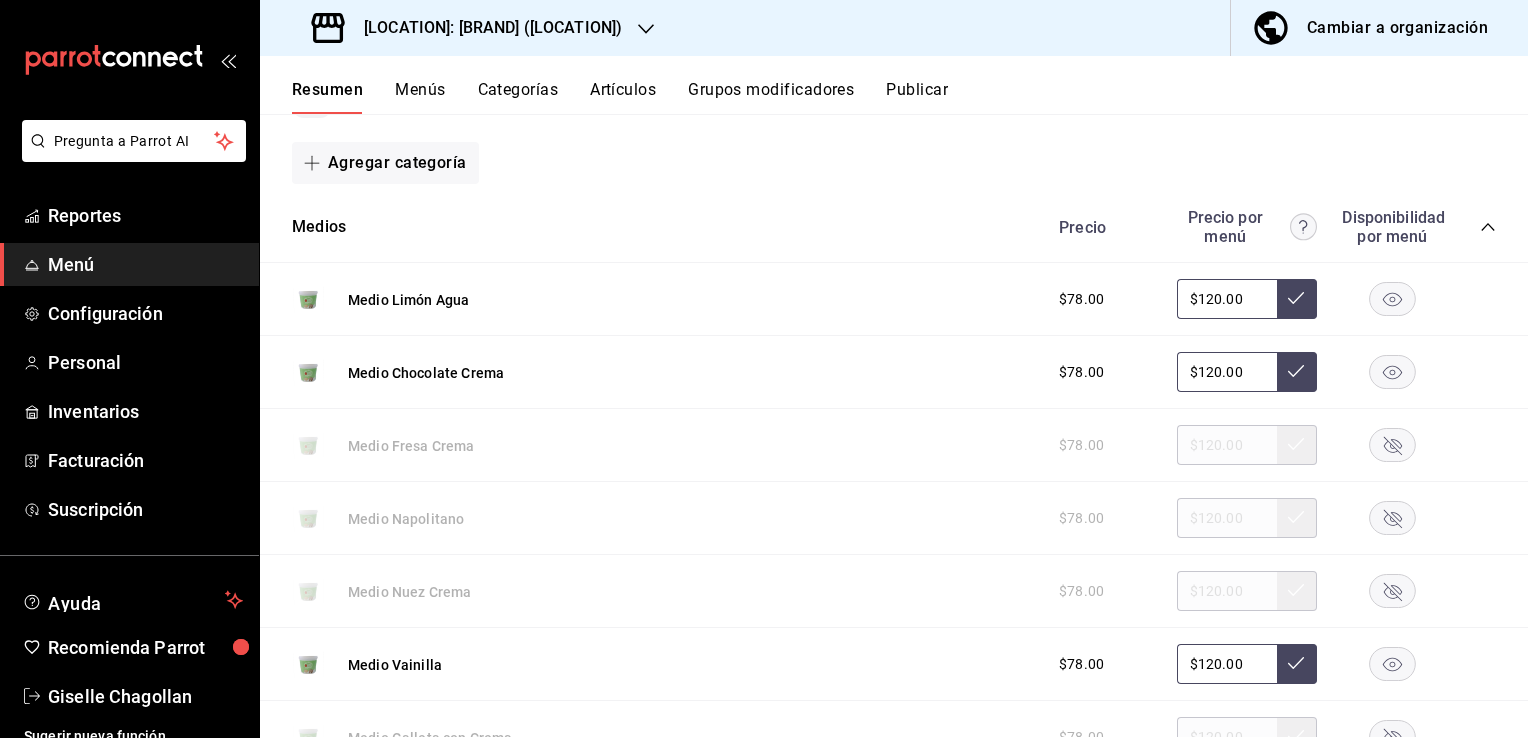 scroll, scrollTop: 400, scrollLeft: 0, axis: vertical 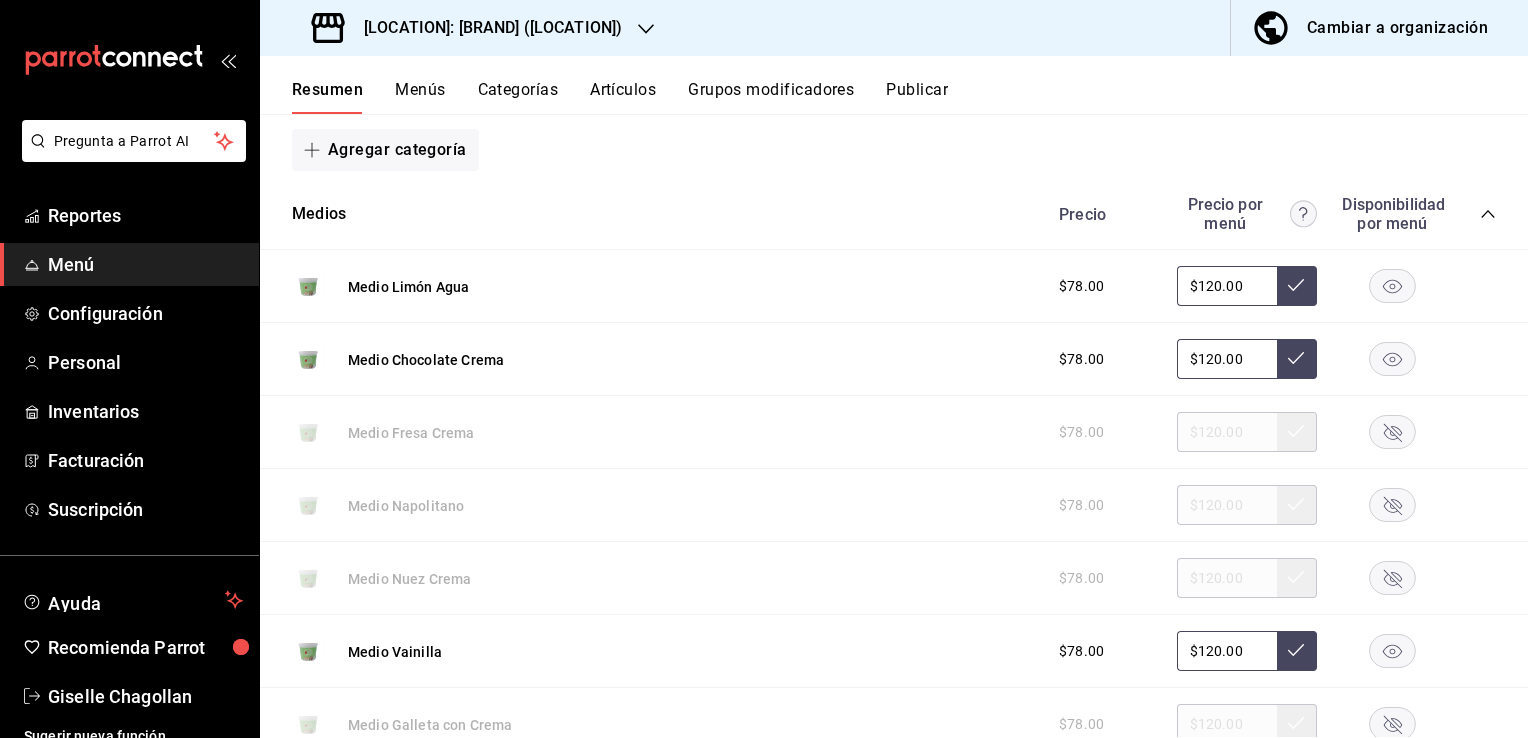 click 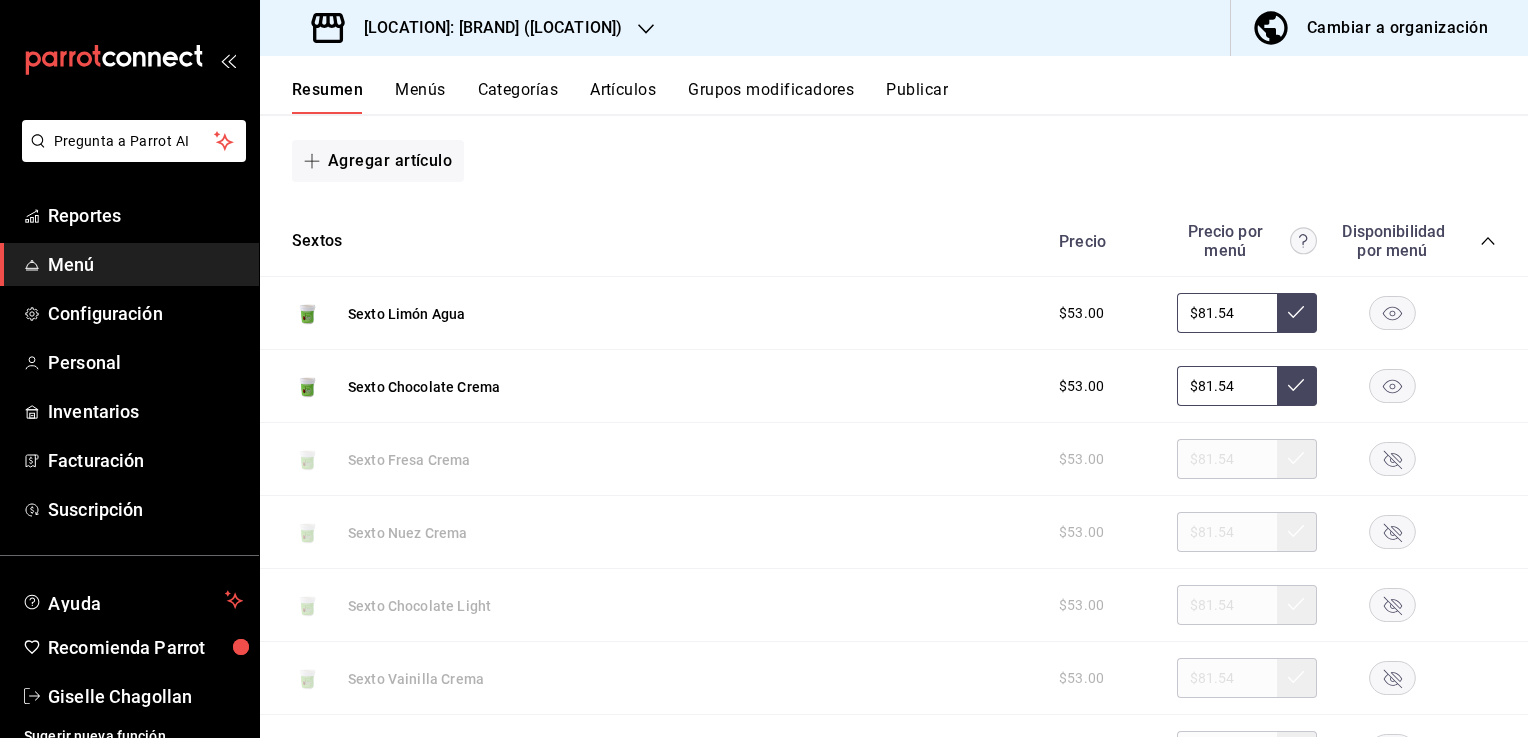 scroll, scrollTop: 1280, scrollLeft: 0, axis: vertical 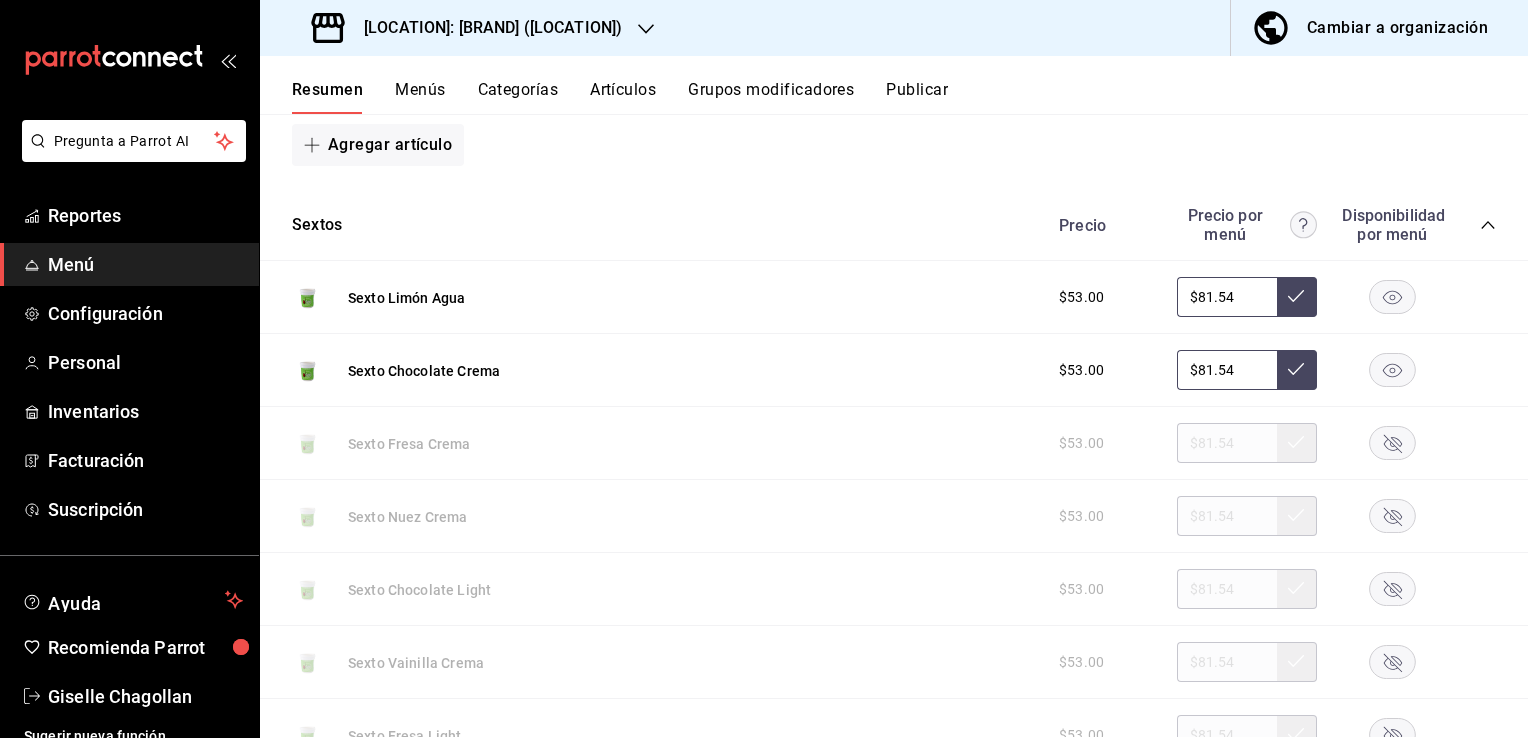 click 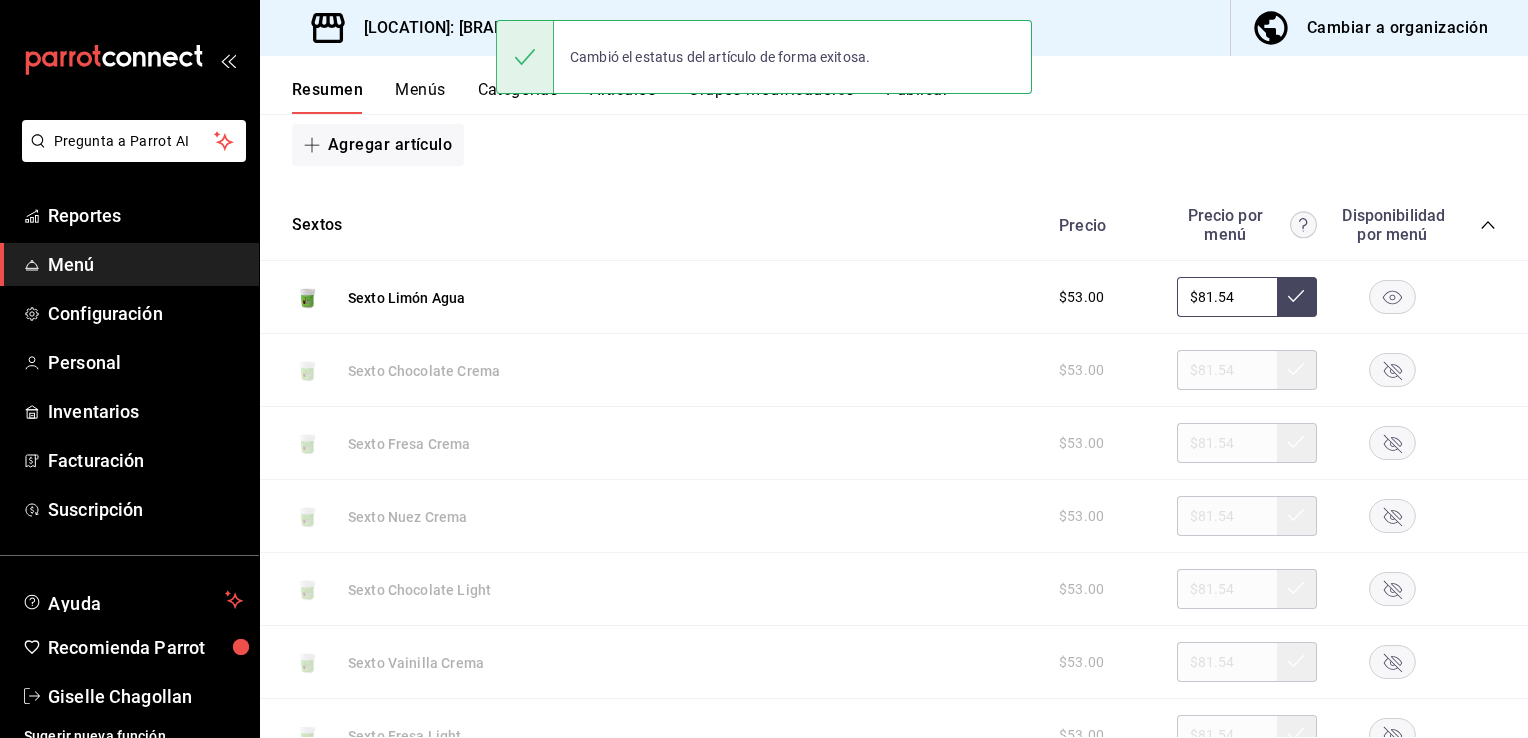 click 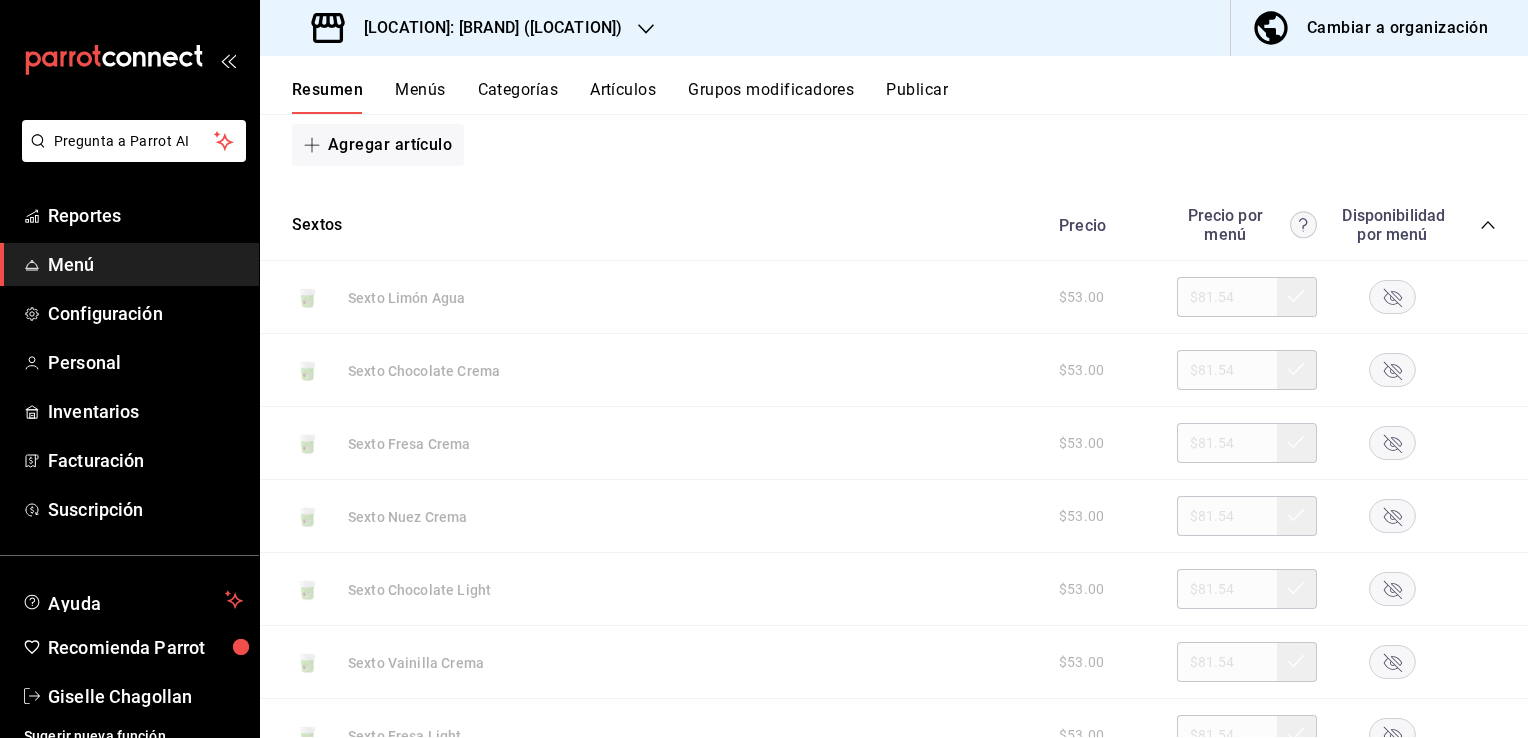 click 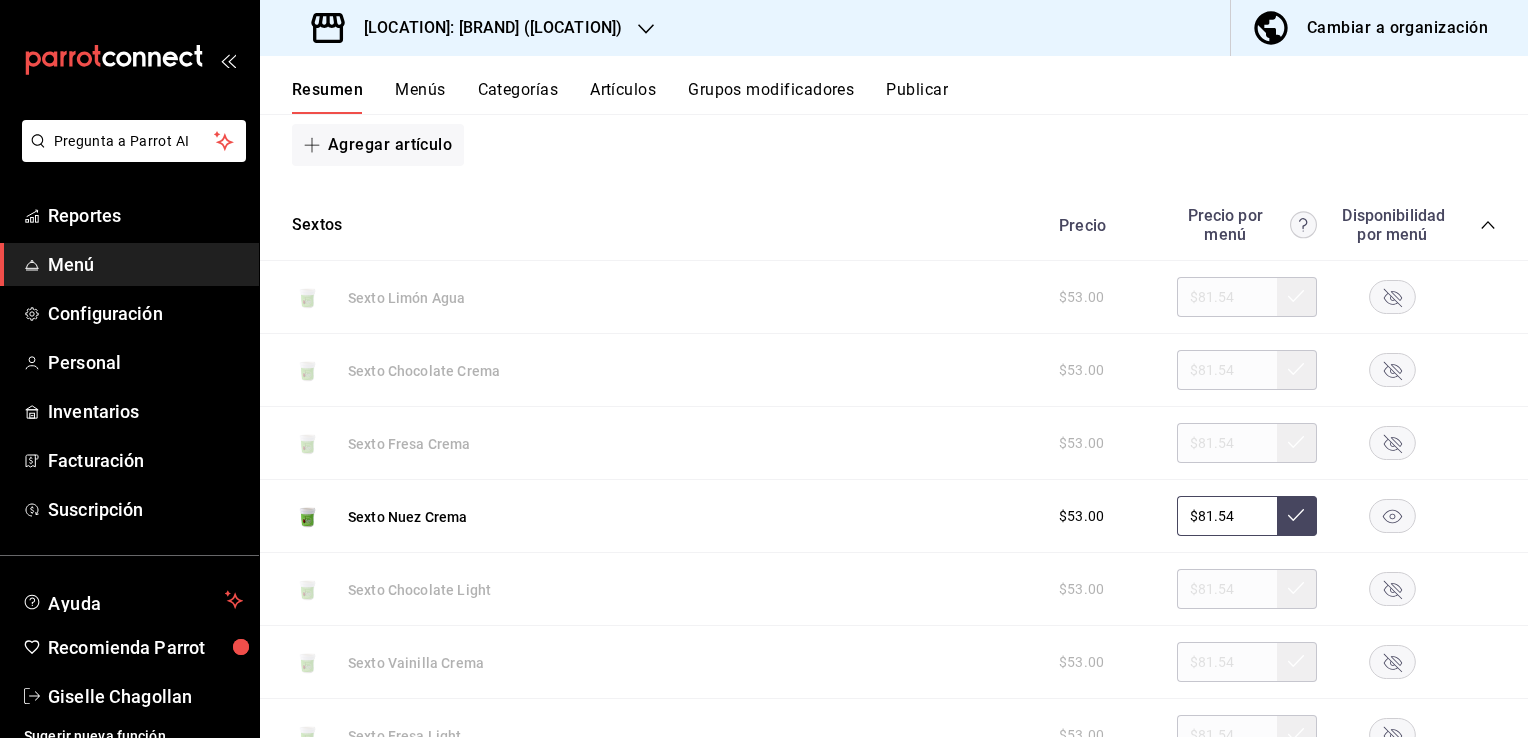 click 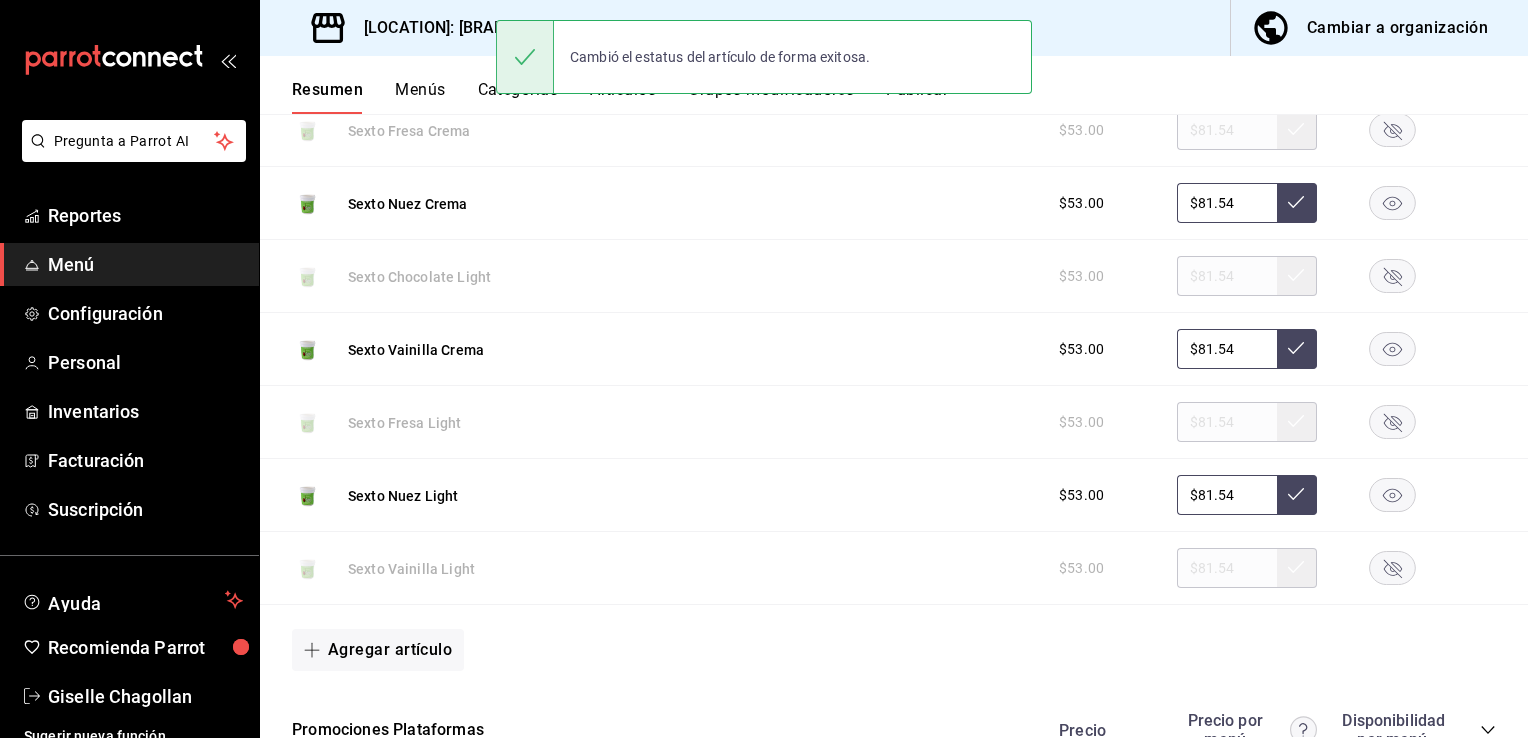 scroll, scrollTop: 1600, scrollLeft: 0, axis: vertical 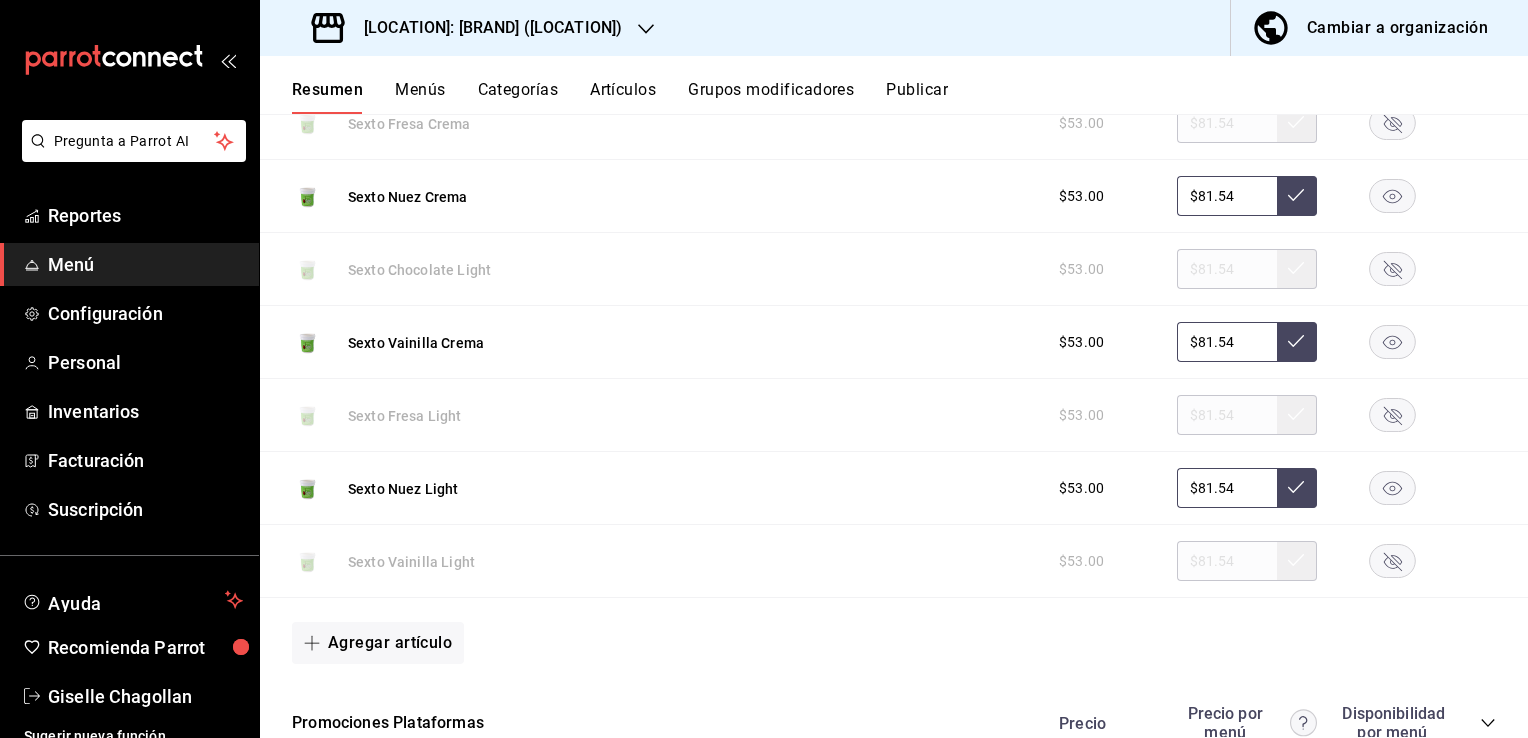 click 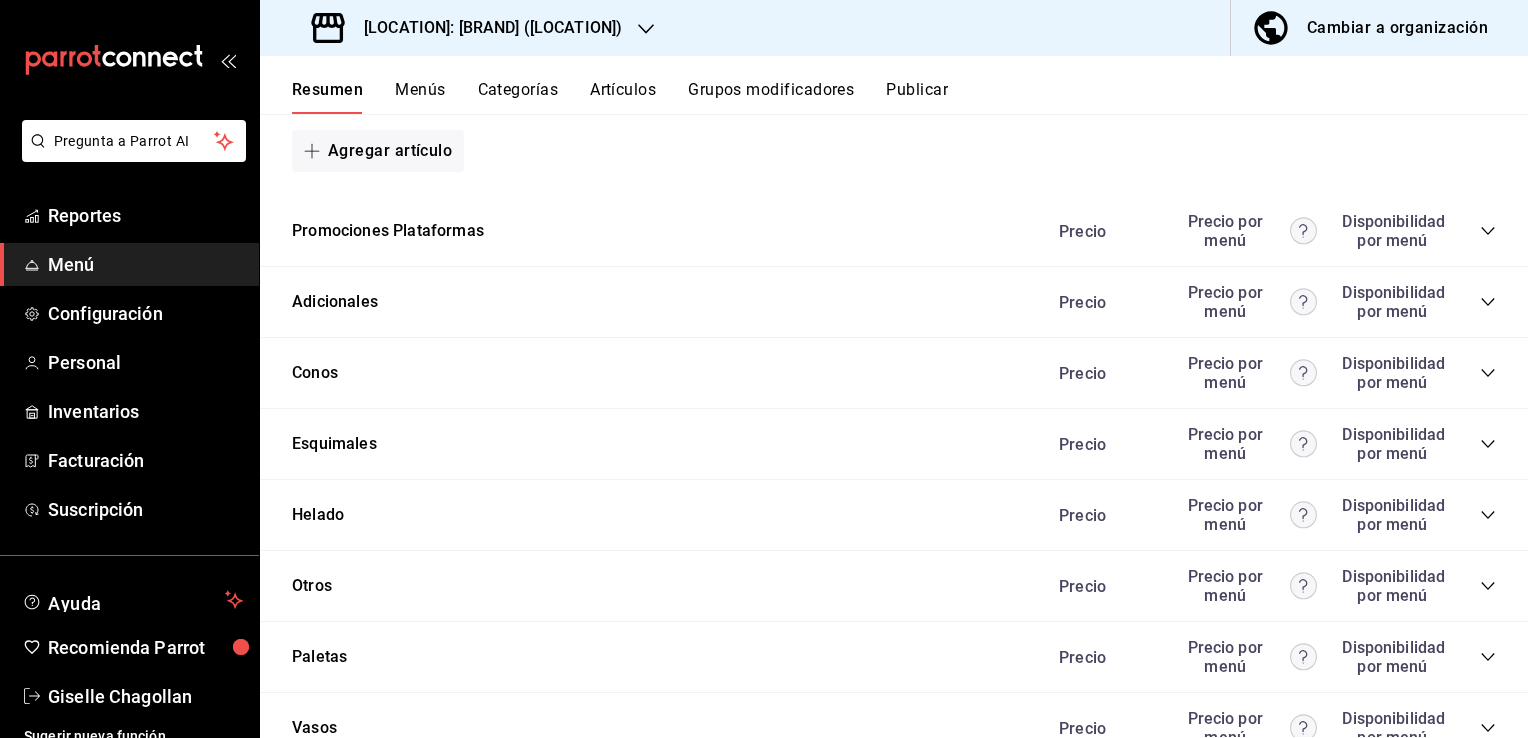 scroll, scrollTop: 2165, scrollLeft: 0, axis: vertical 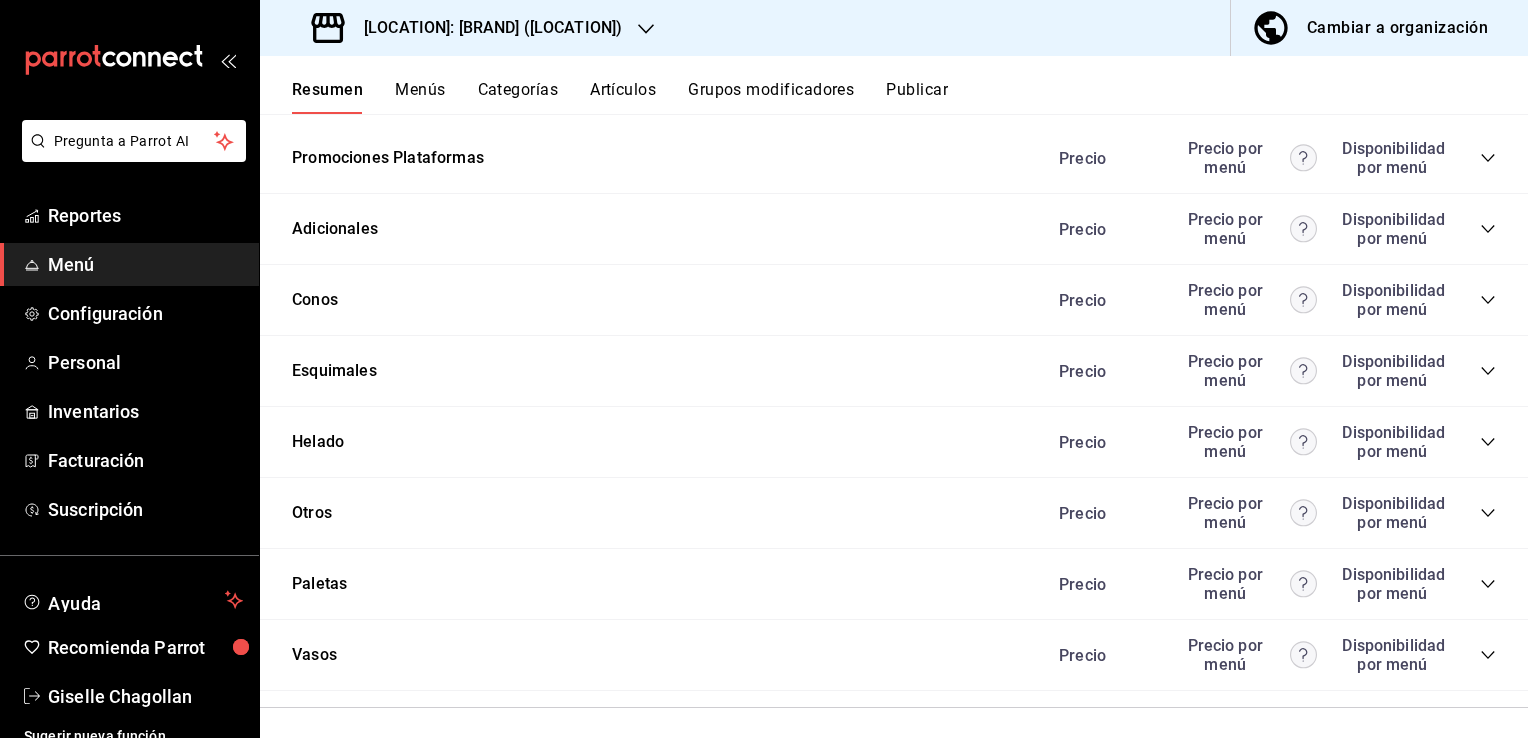 click 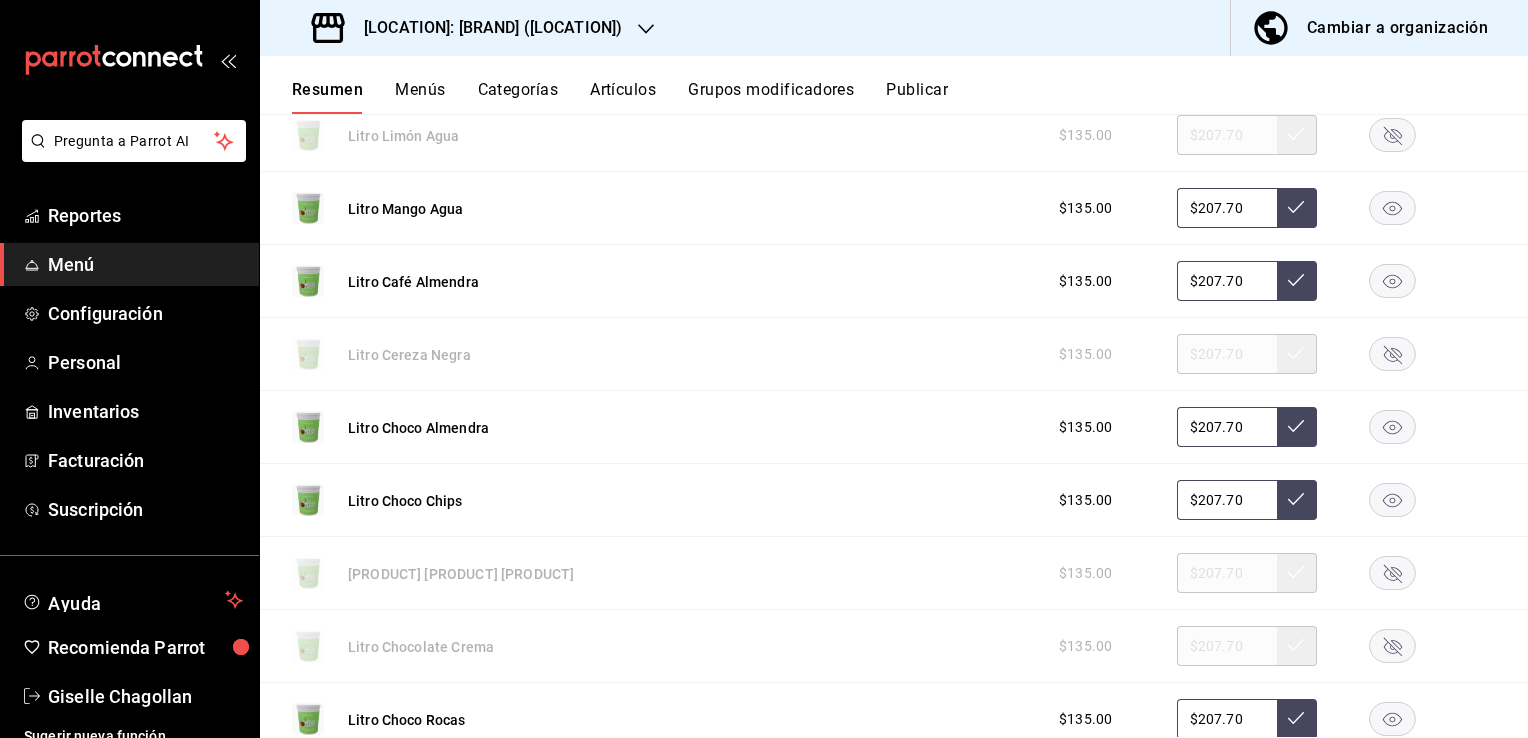 scroll, scrollTop: 2772, scrollLeft: 0, axis: vertical 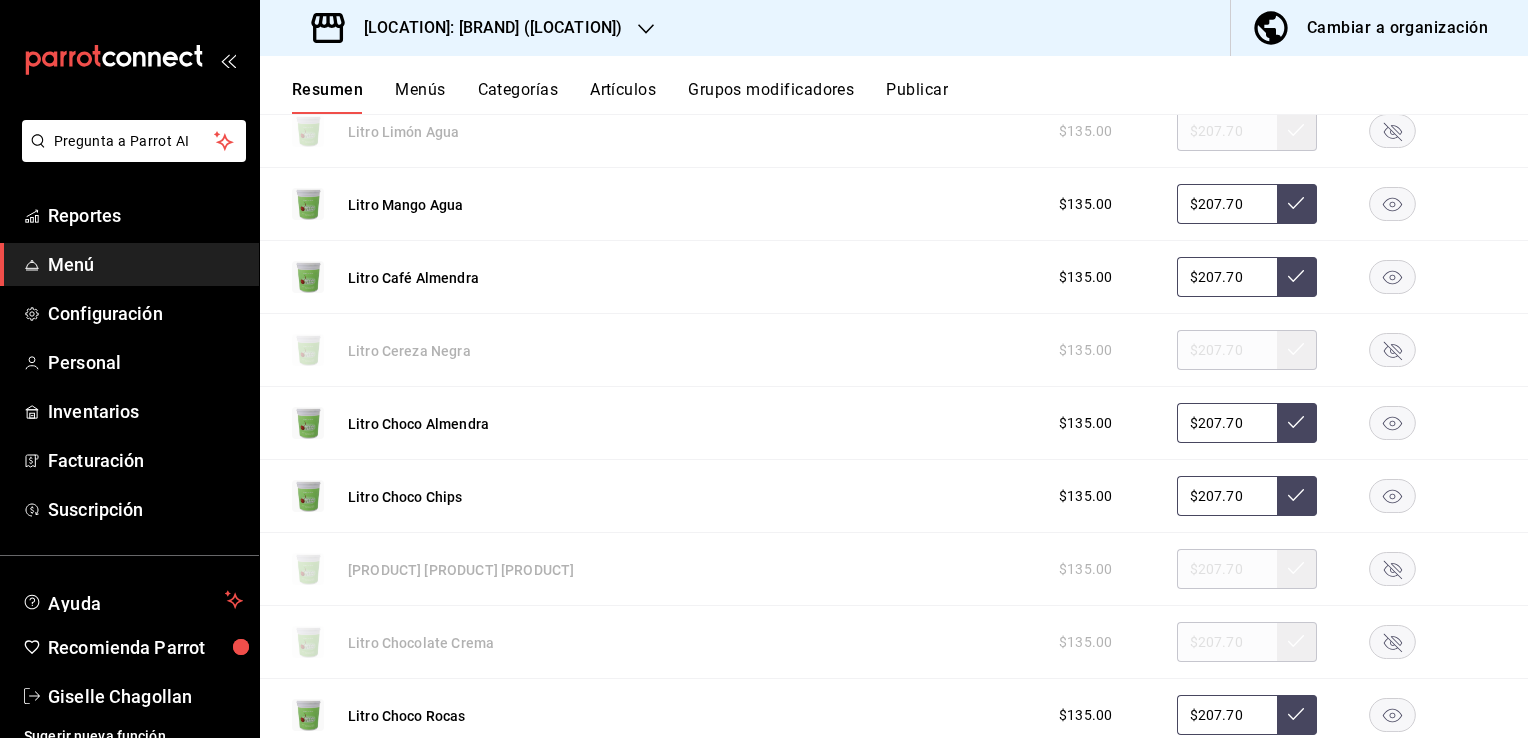 click 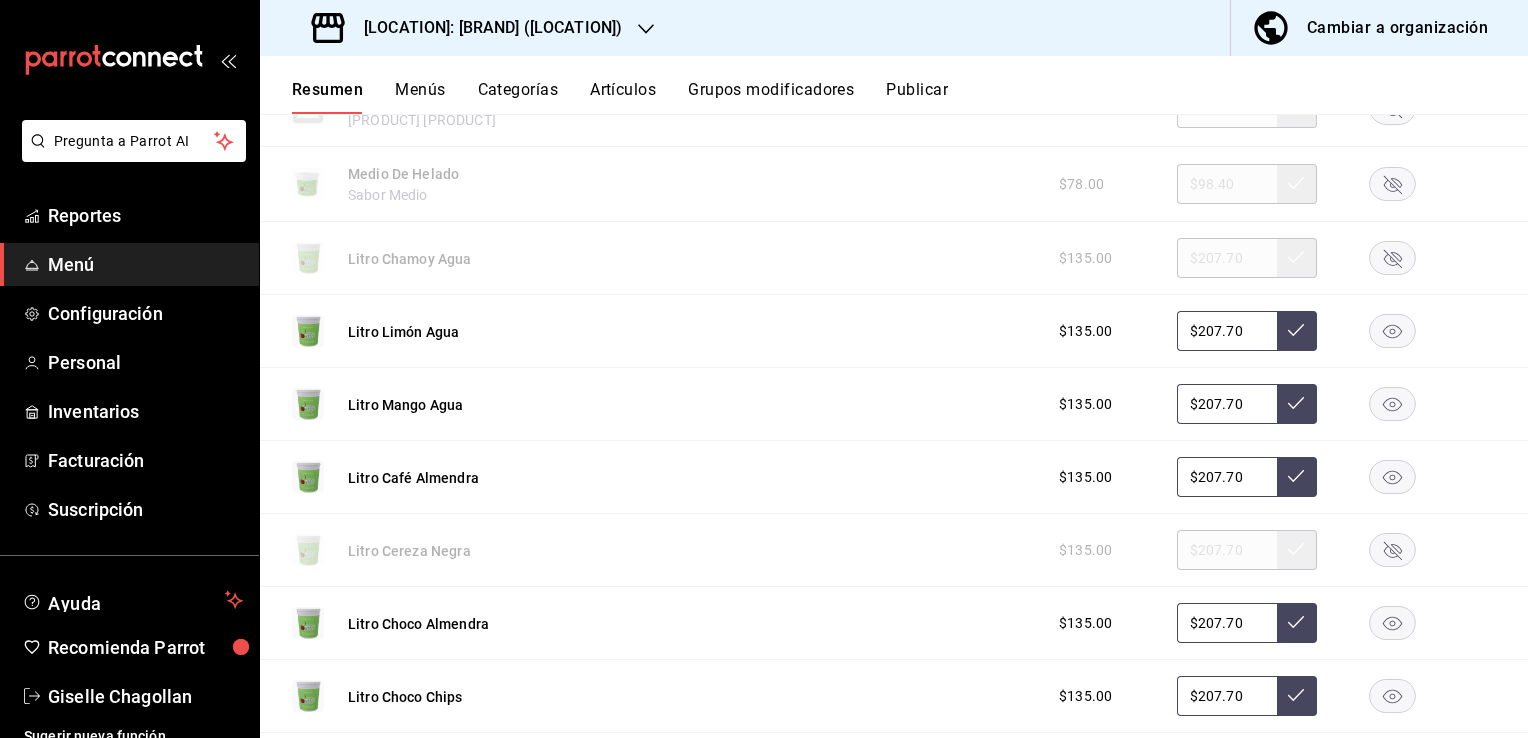 scroll, scrollTop: 2572, scrollLeft: 0, axis: vertical 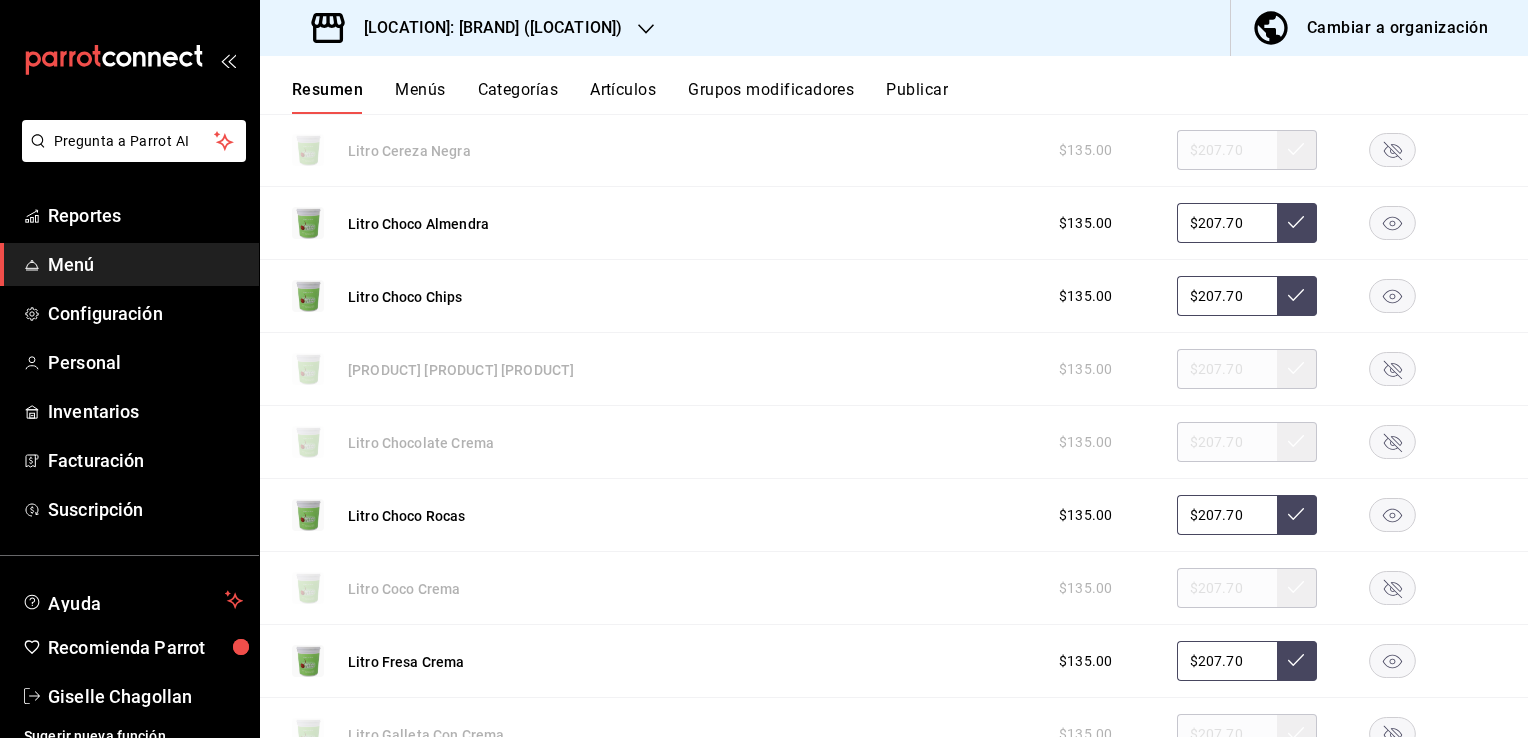 click 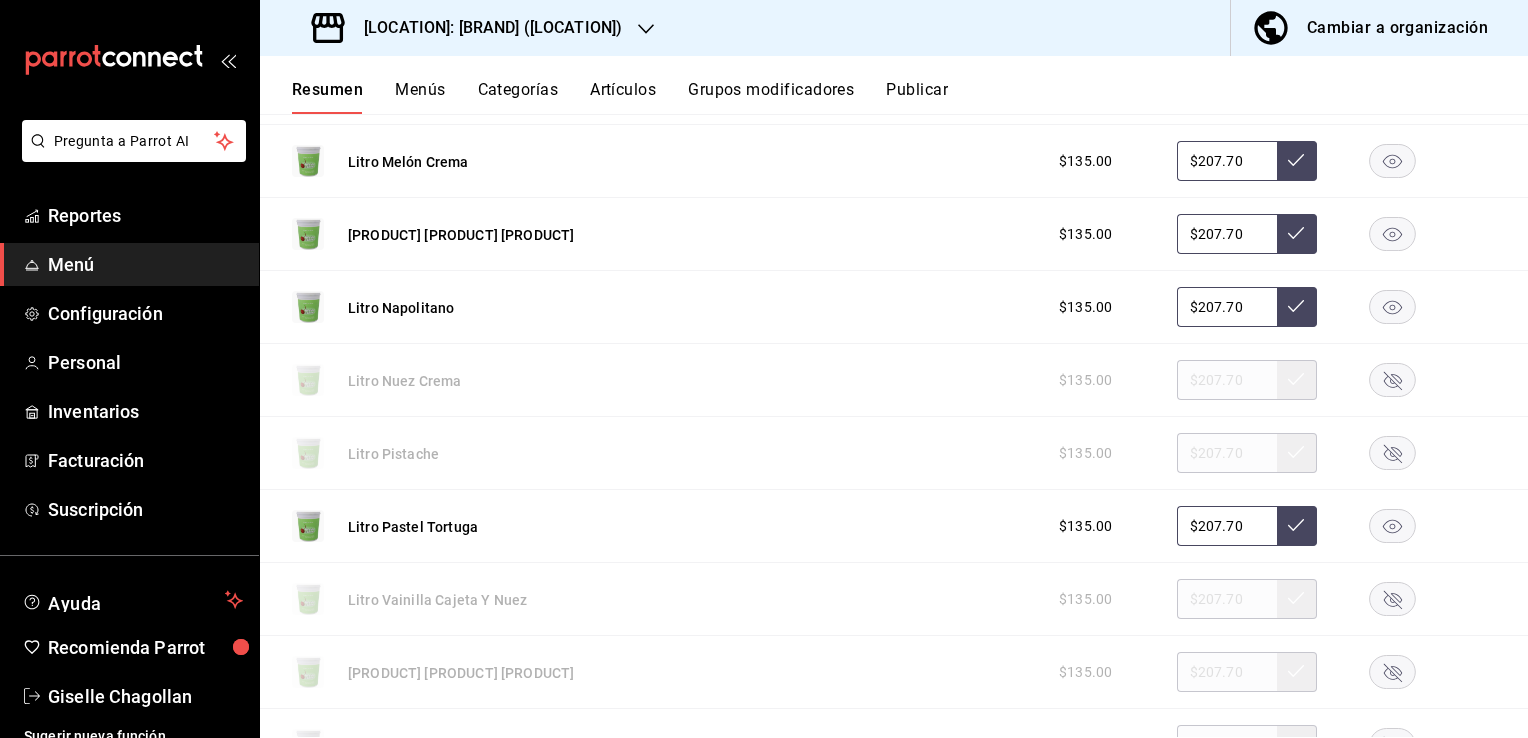 scroll, scrollTop: 3692, scrollLeft: 0, axis: vertical 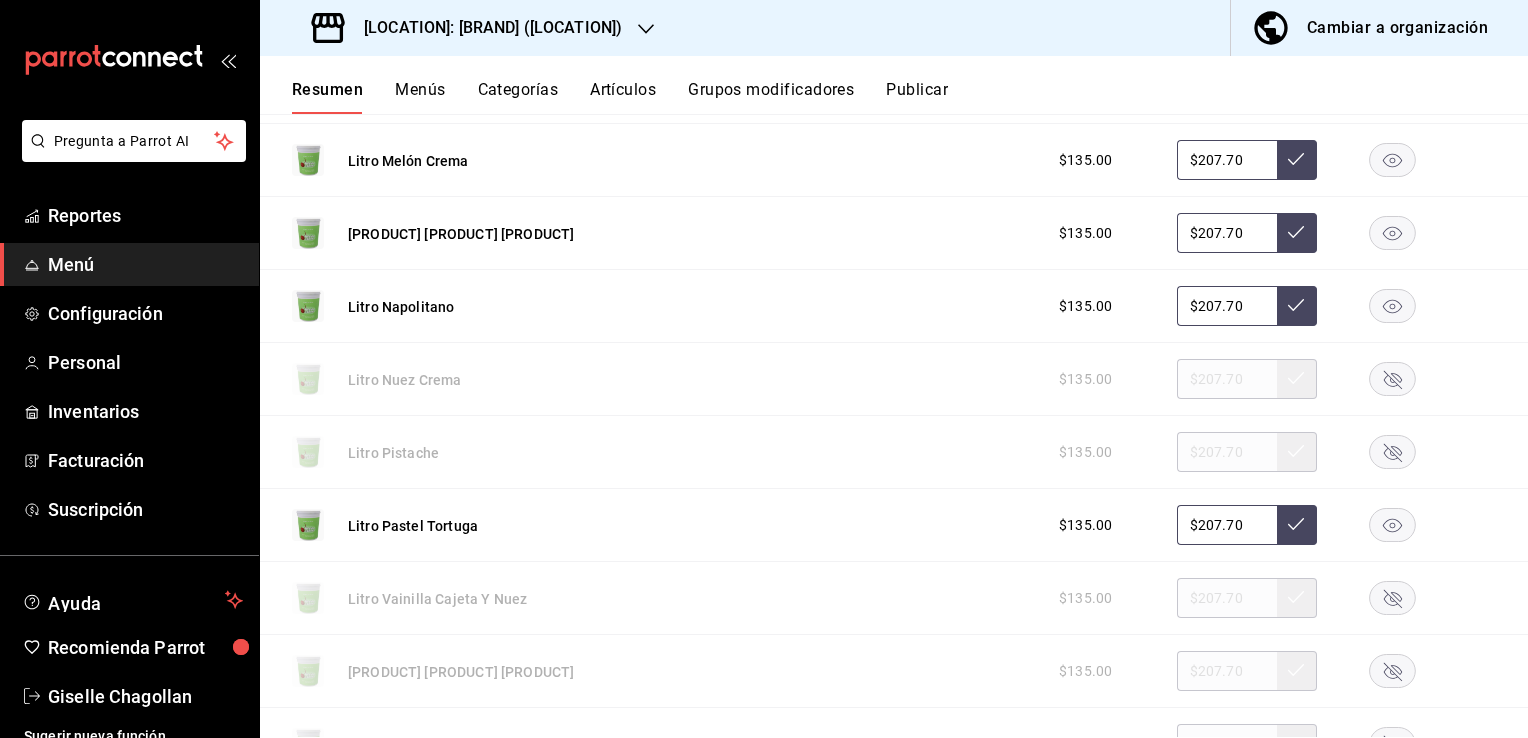 click 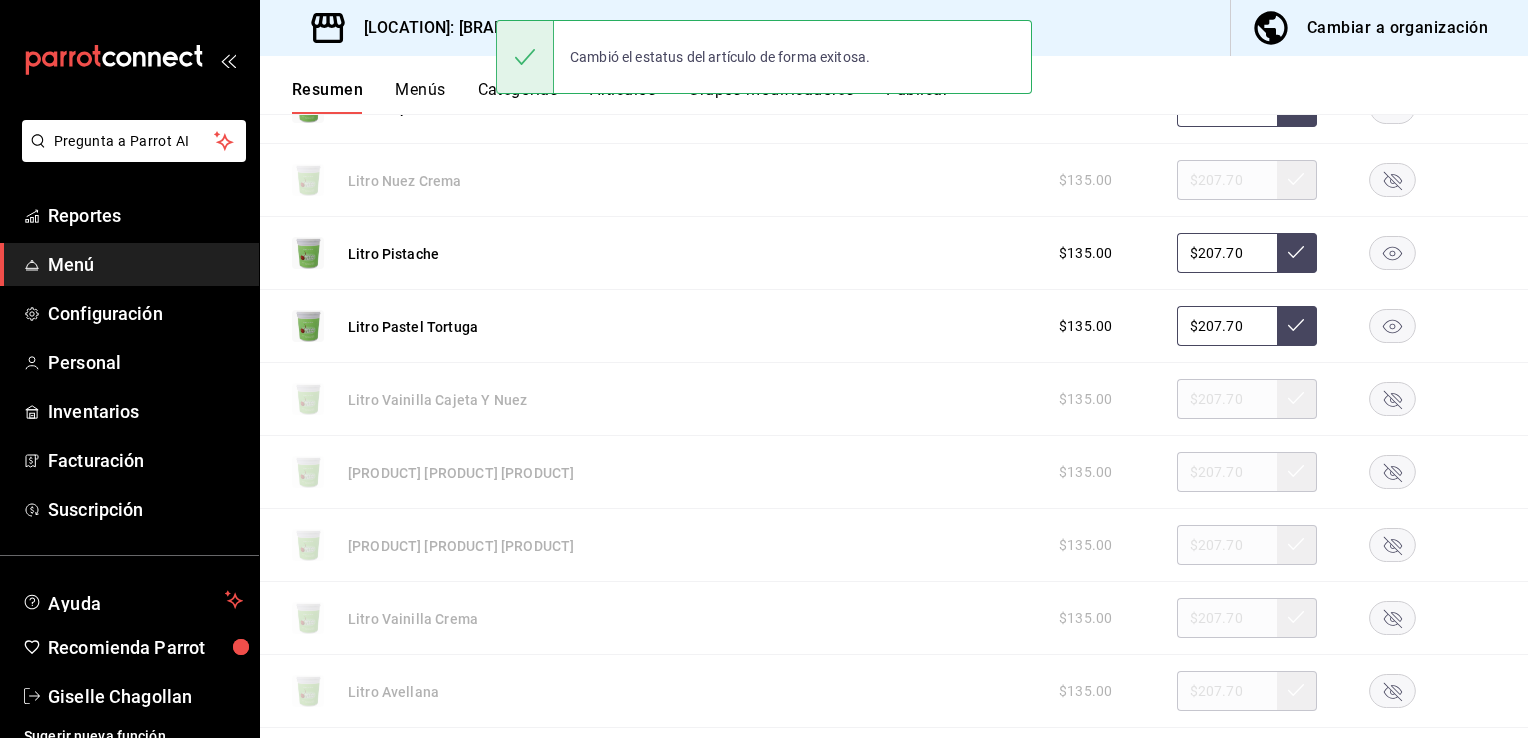 scroll, scrollTop: 3892, scrollLeft: 0, axis: vertical 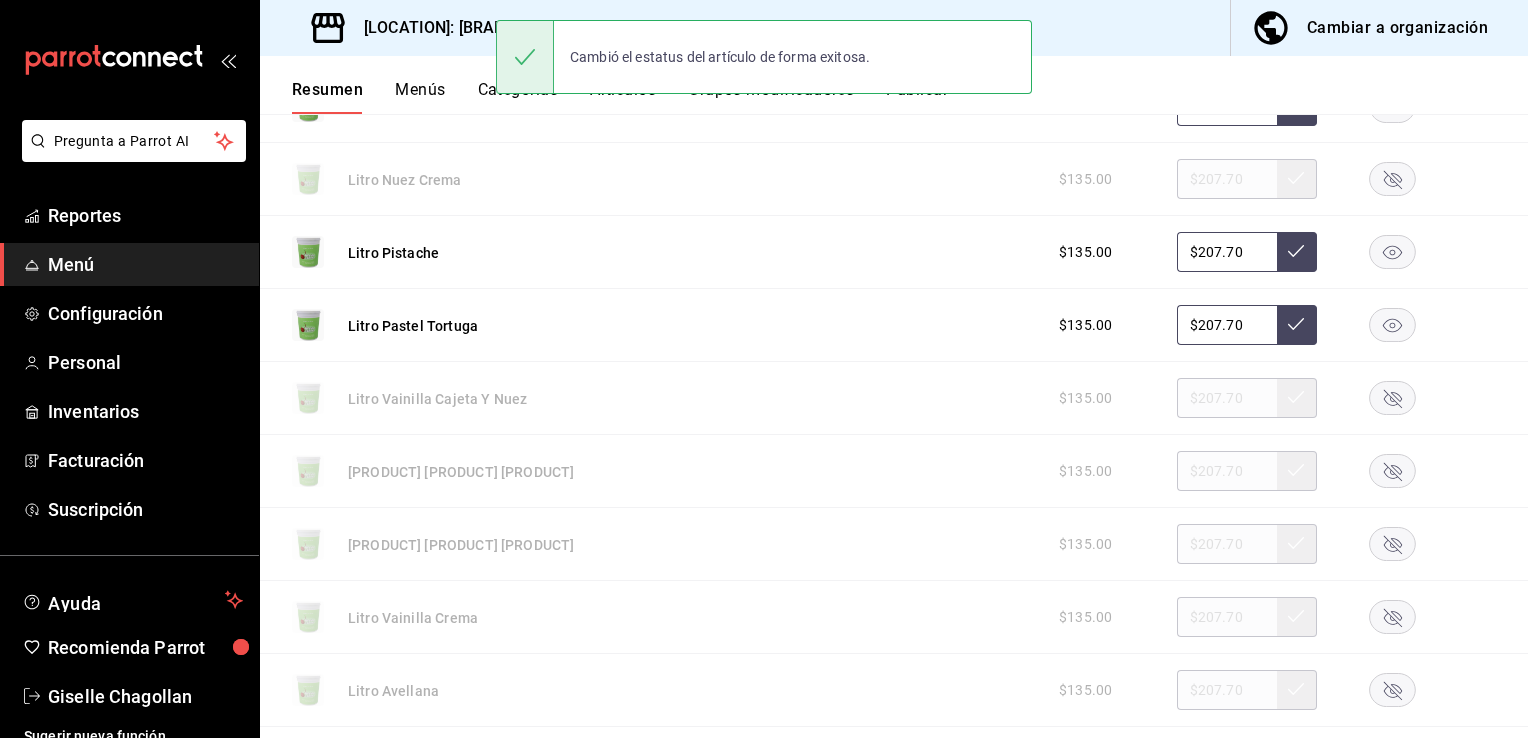 click 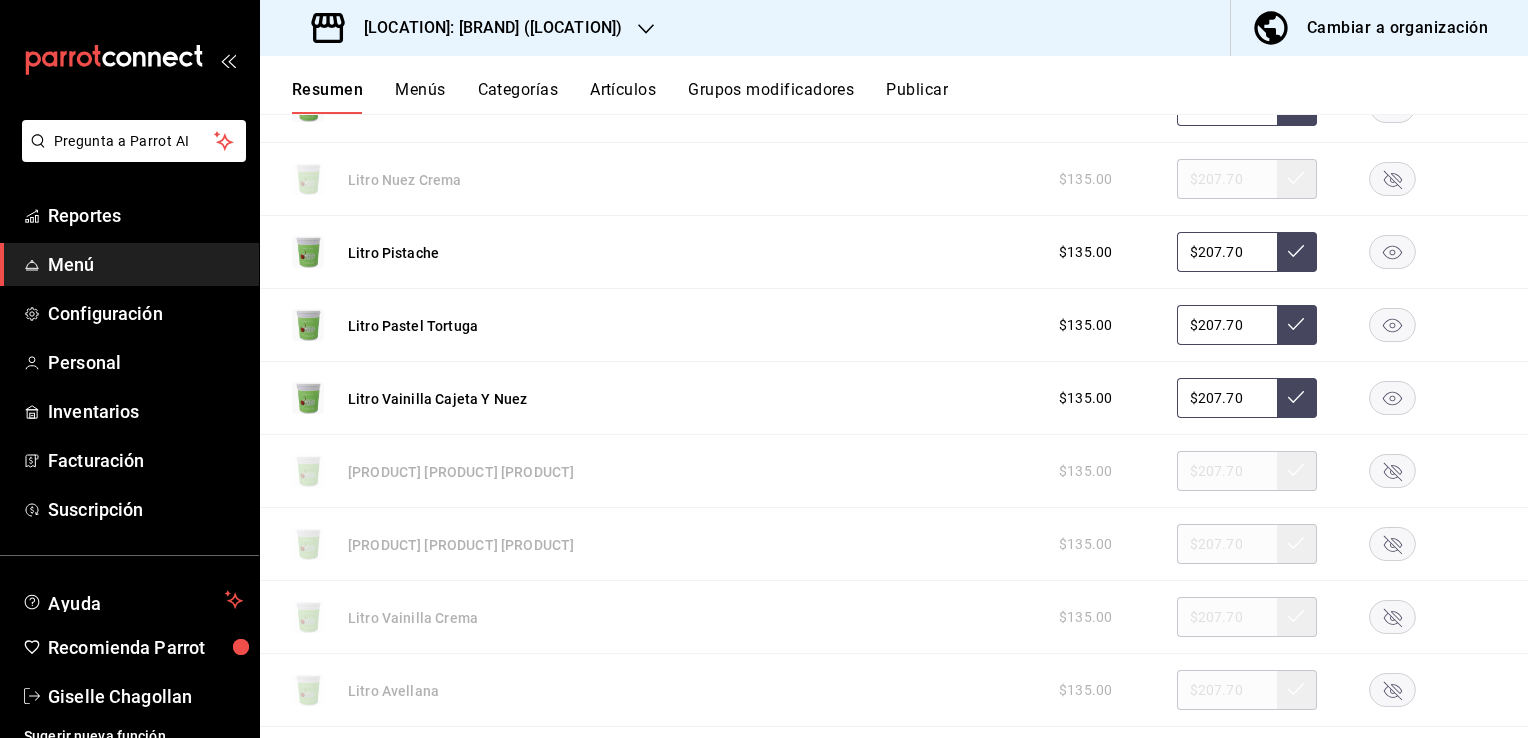 click 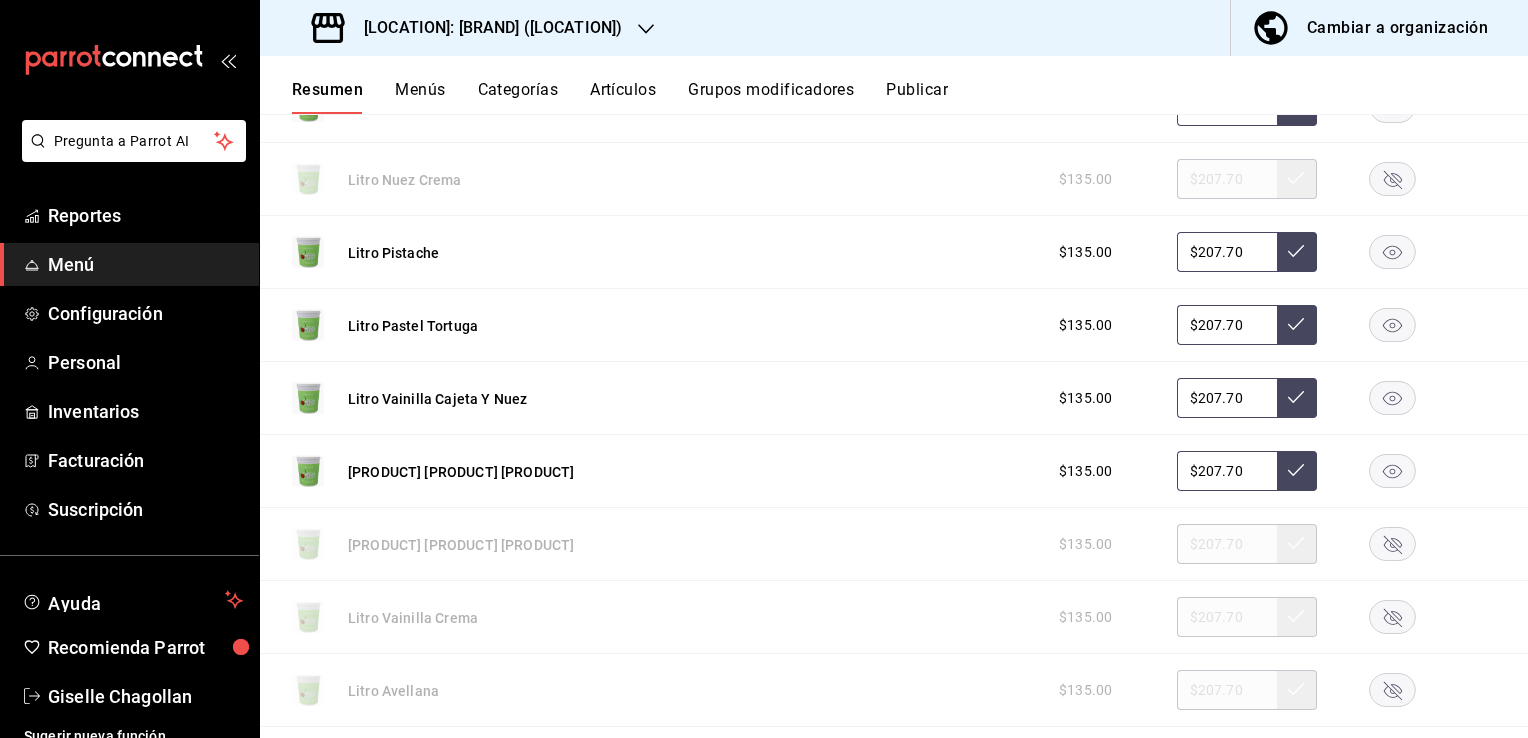 click 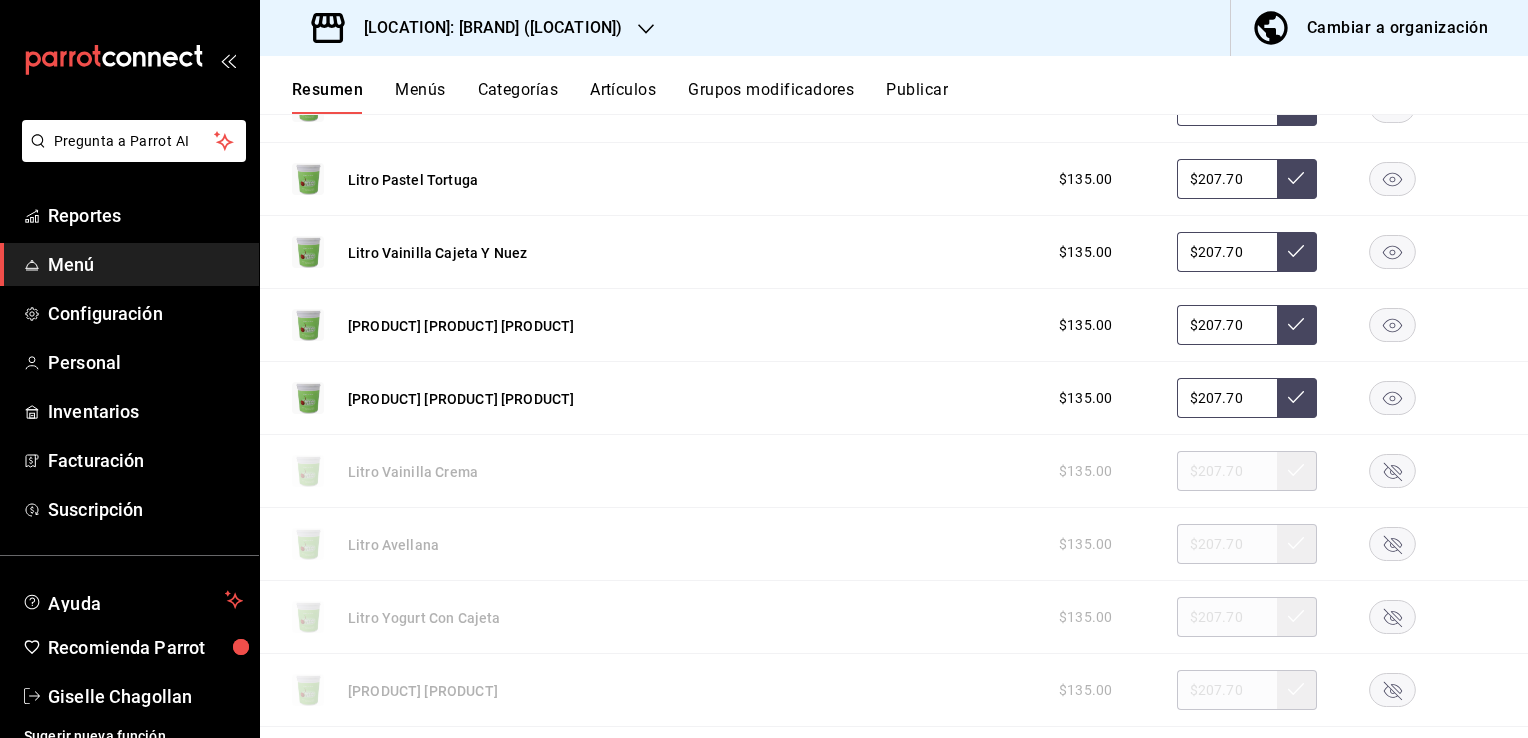 scroll, scrollTop: 4052, scrollLeft: 0, axis: vertical 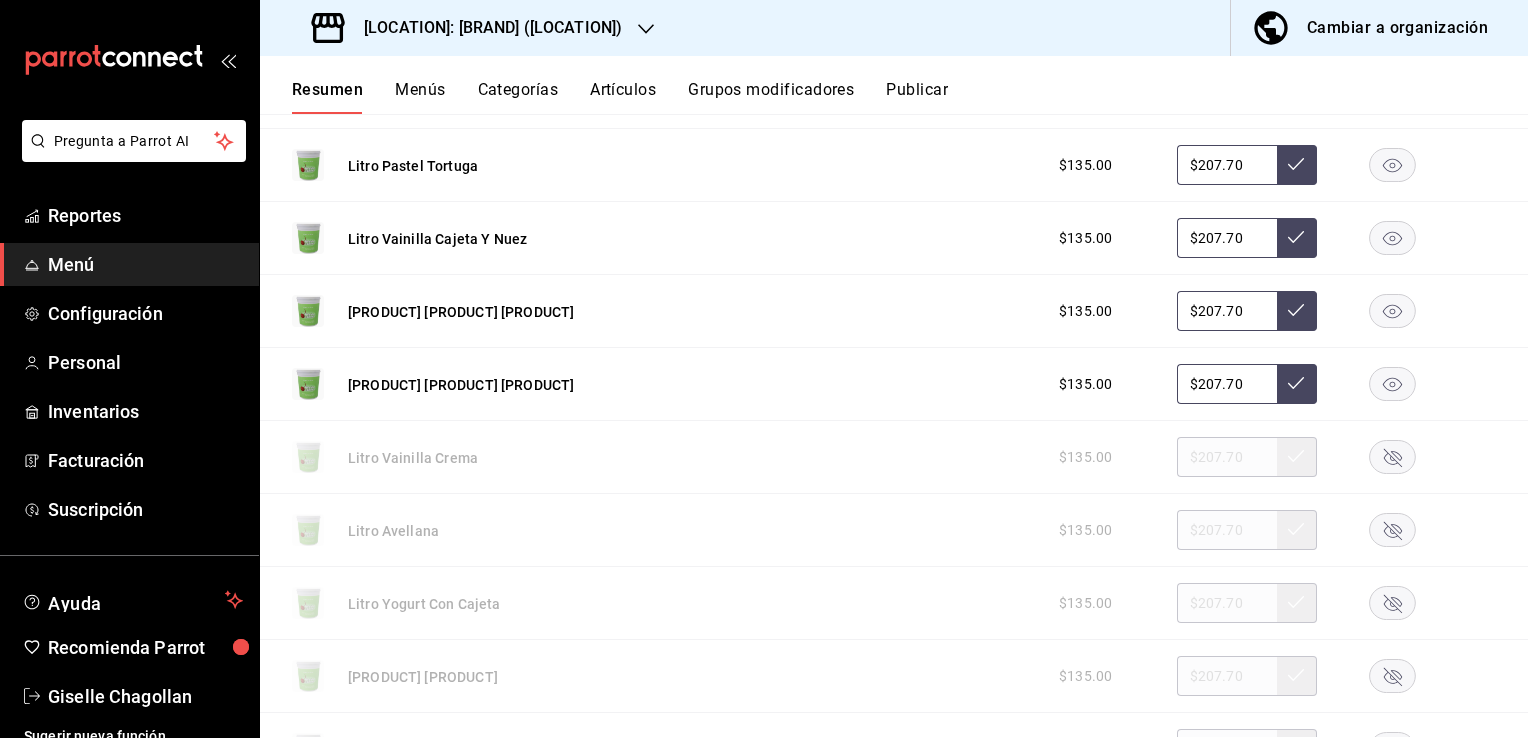 click 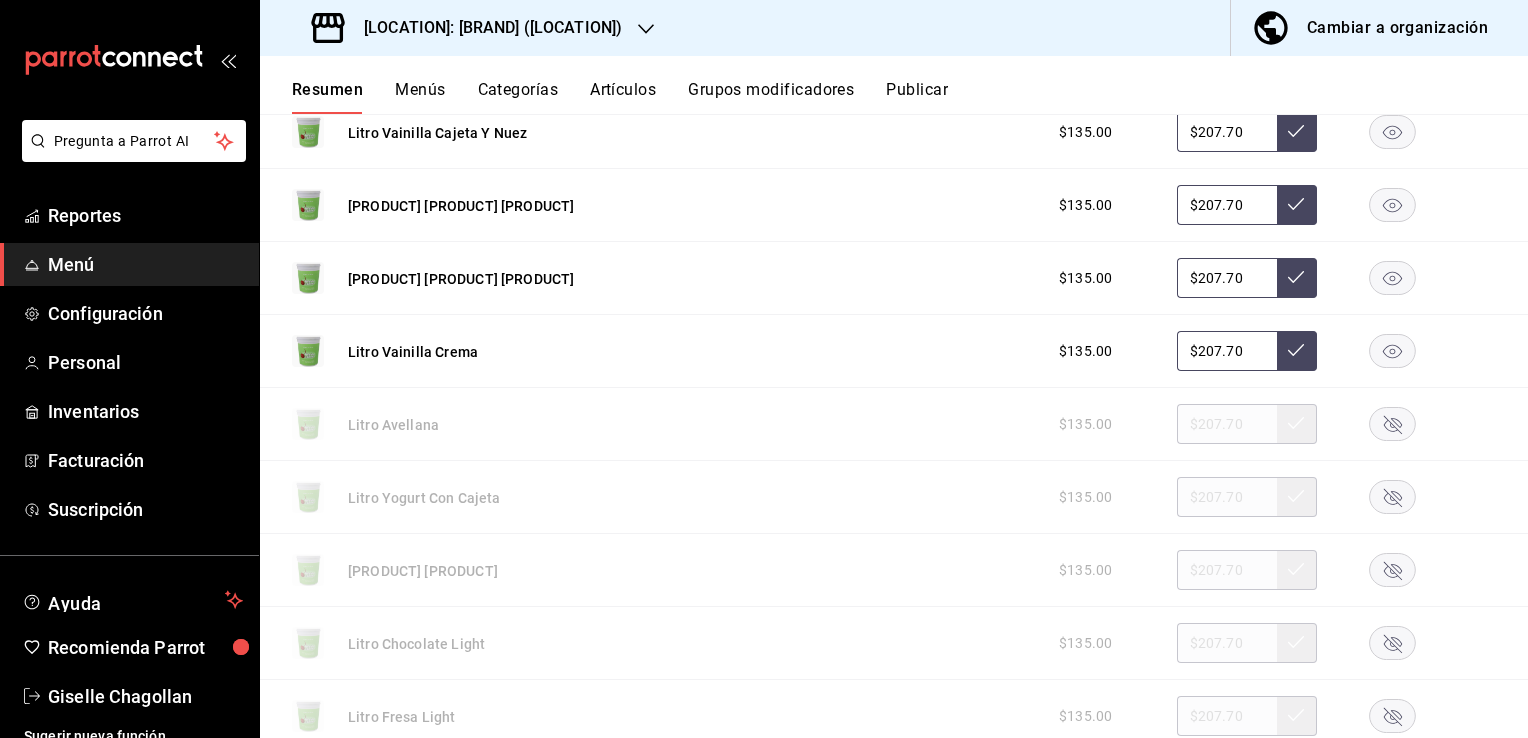 scroll, scrollTop: 4172, scrollLeft: 0, axis: vertical 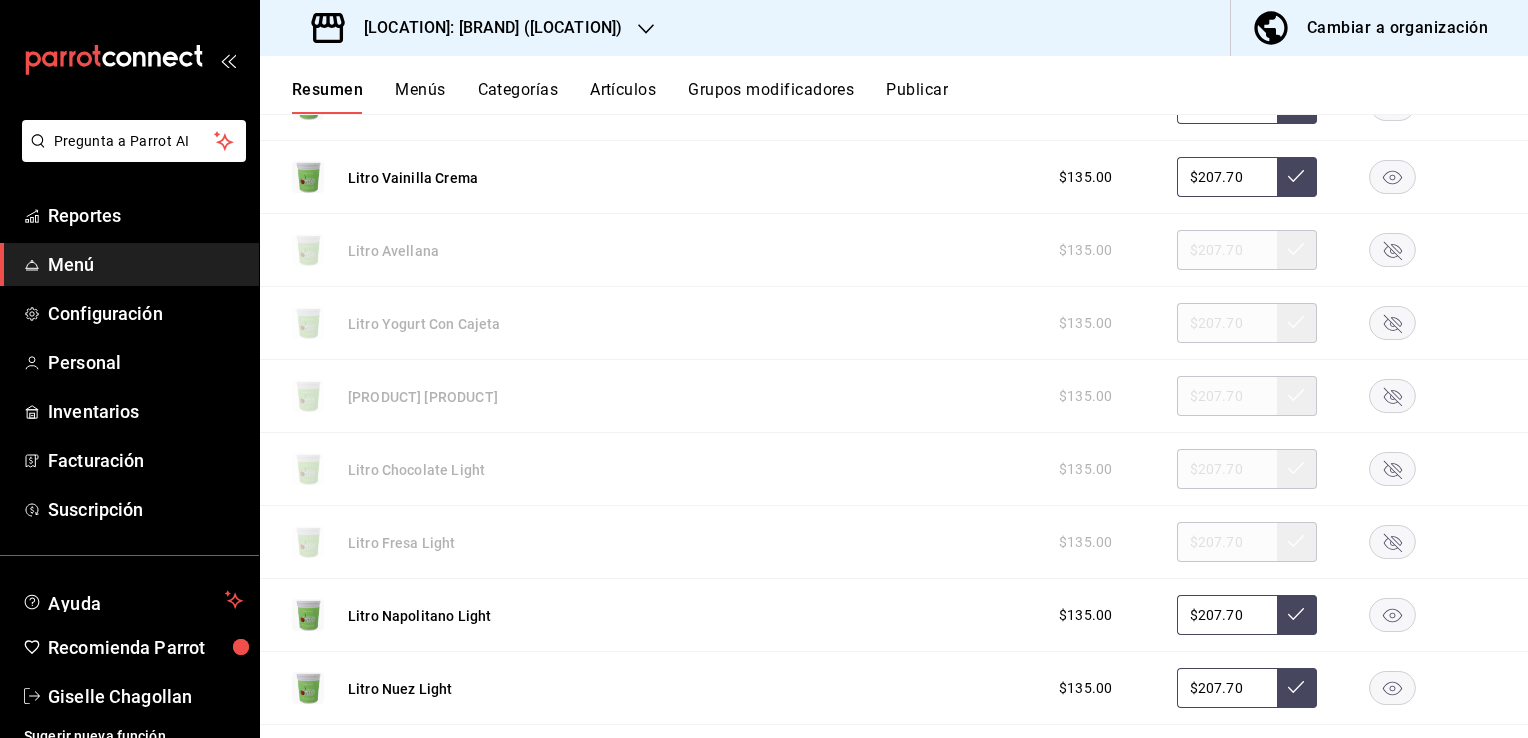 click 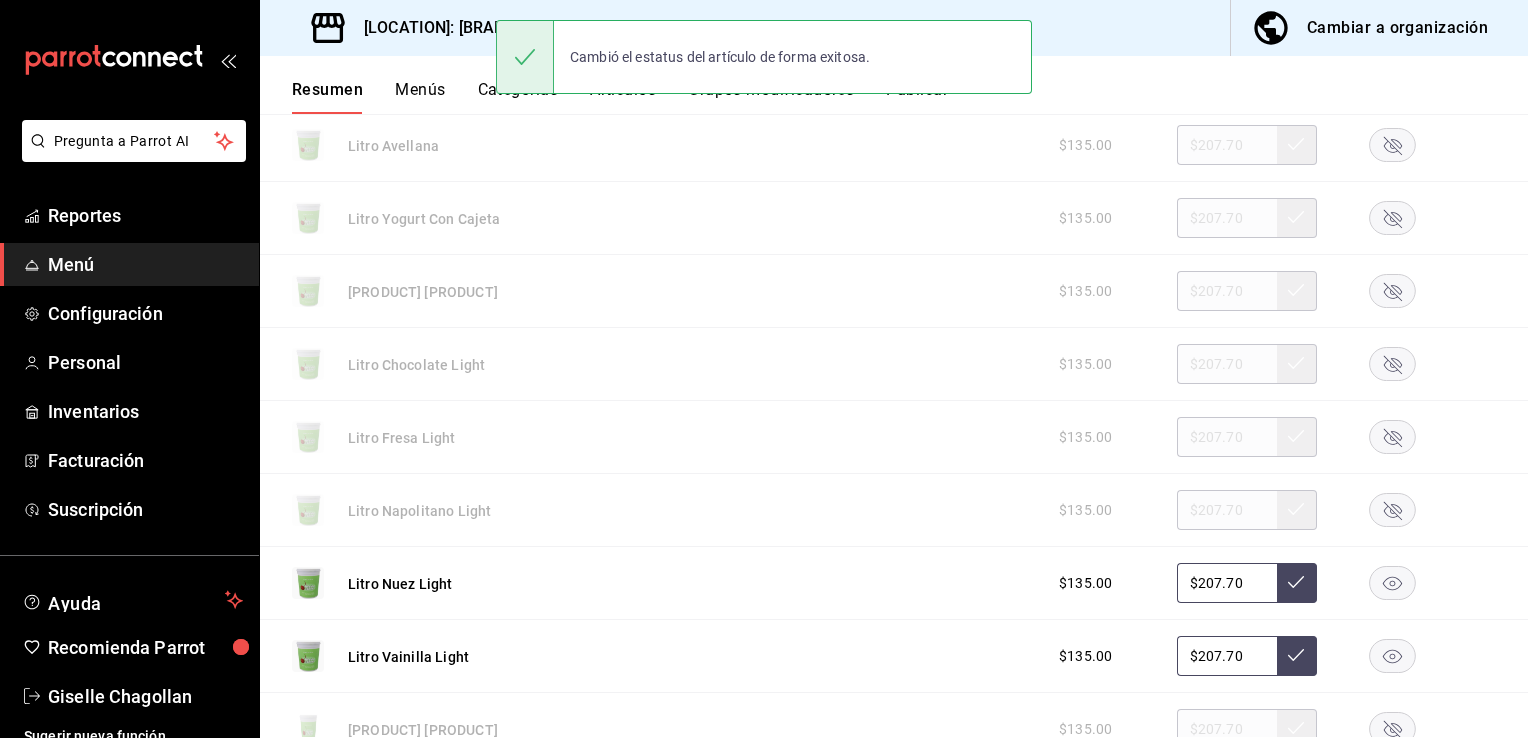 scroll, scrollTop: 4452, scrollLeft: 0, axis: vertical 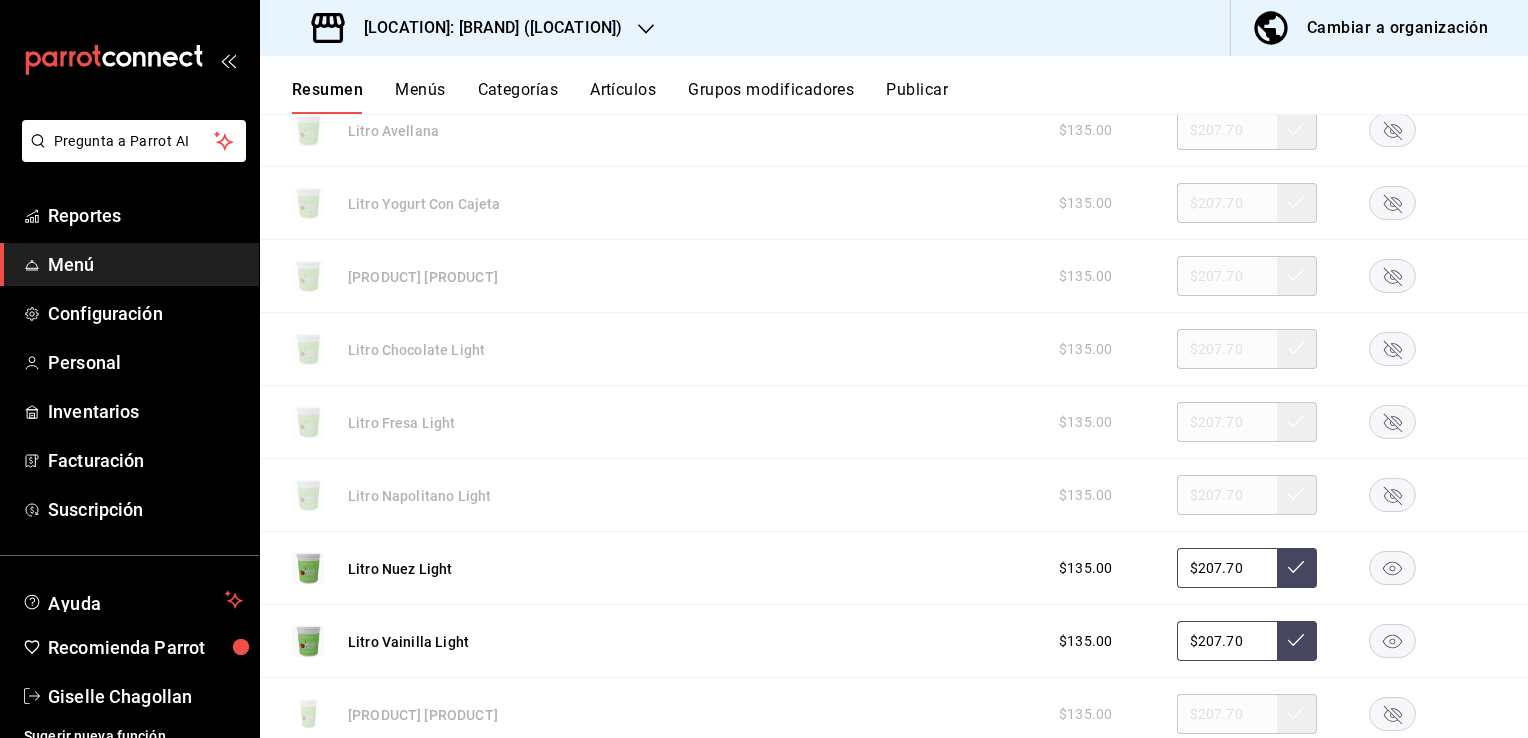 click 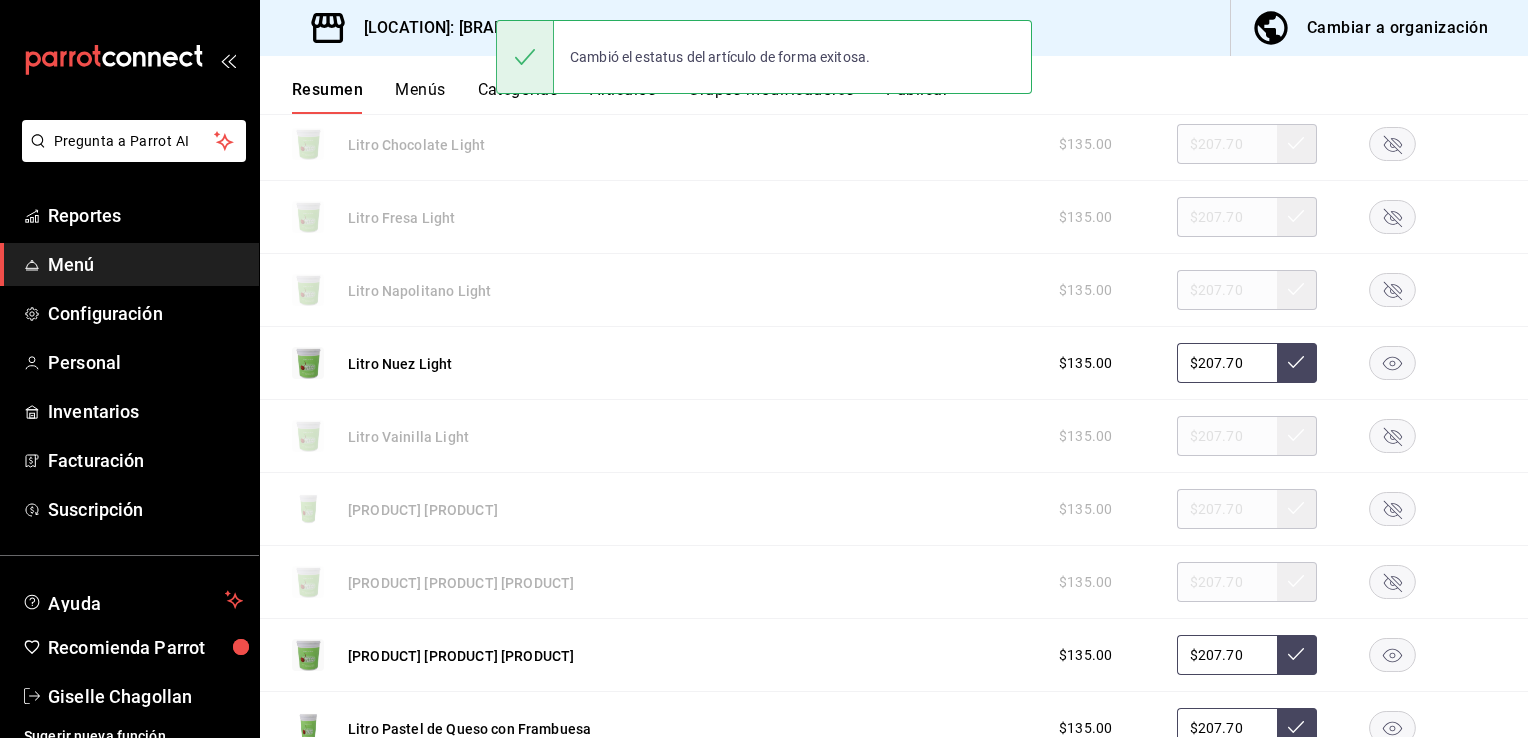 scroll, scrollTop: 4692, scrollLeft: 0, axis: vertical 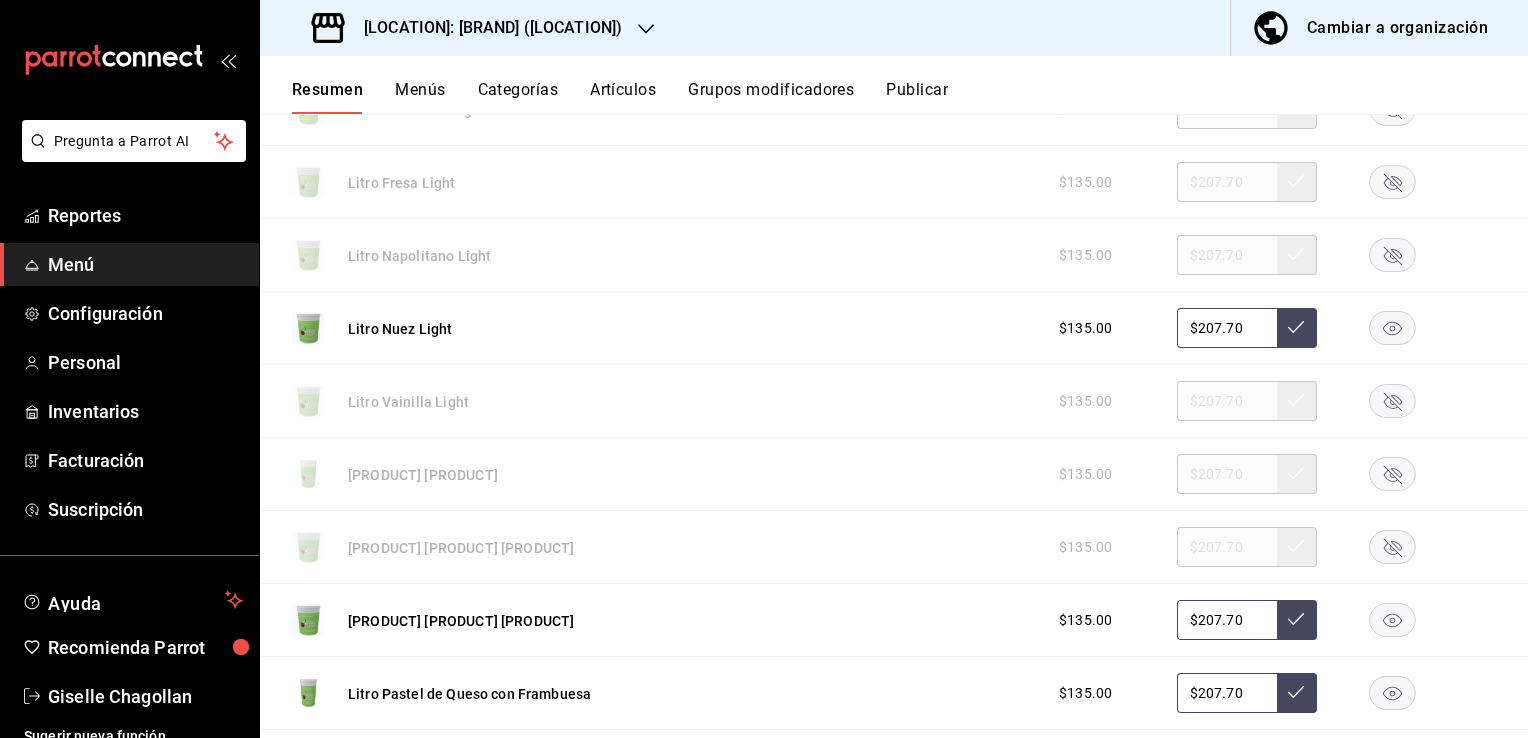 click 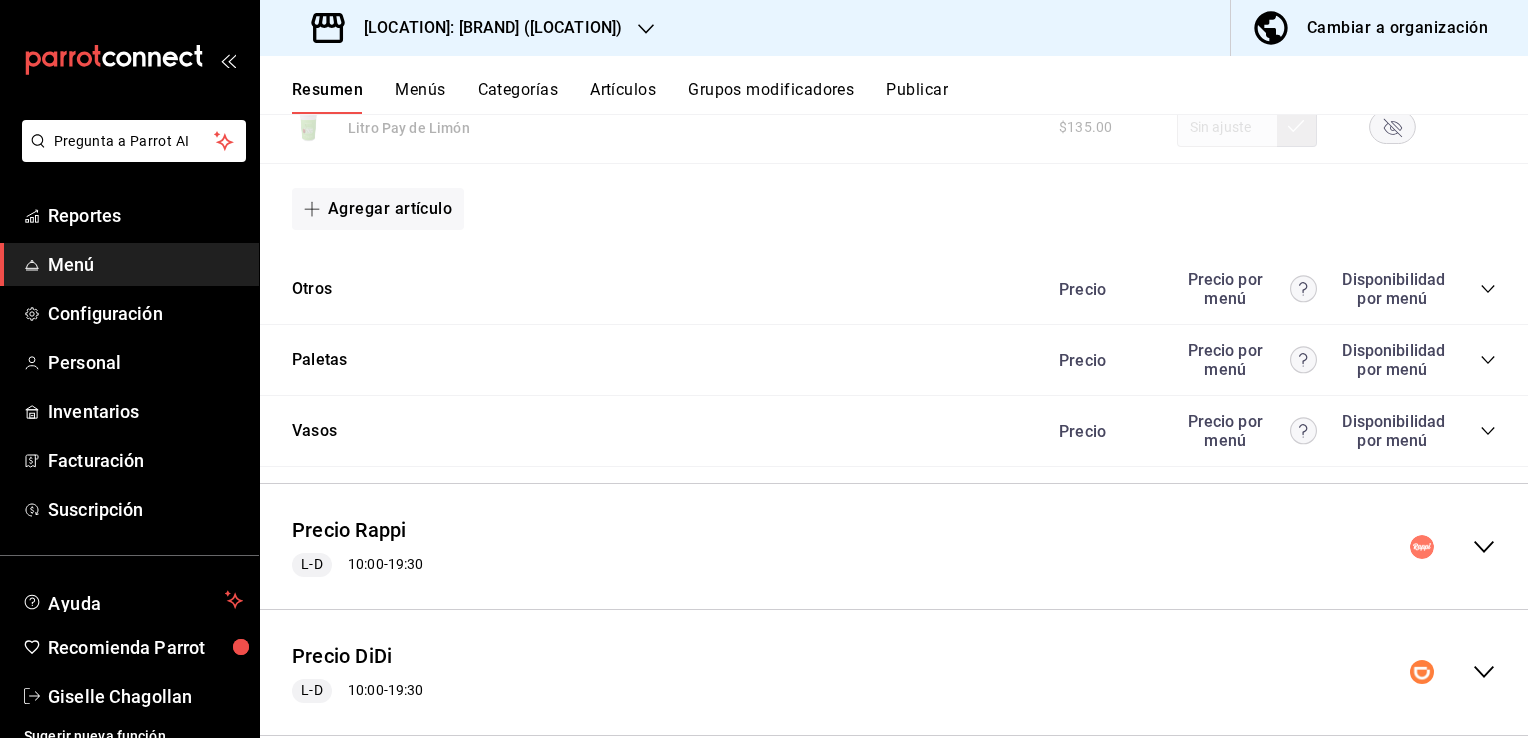 scroll, scrollTop: 5359, scrollLeft: 0, axis: vertical 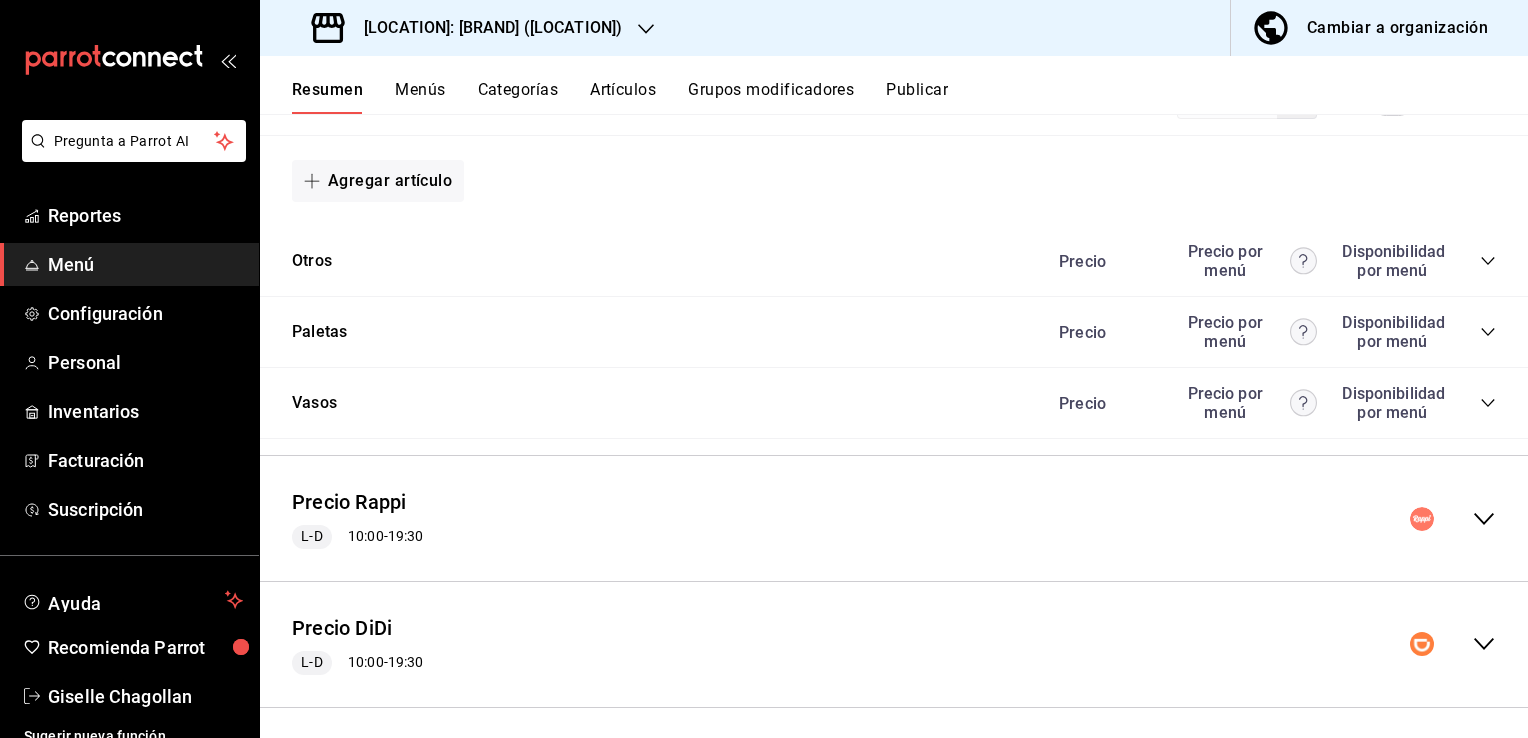 click 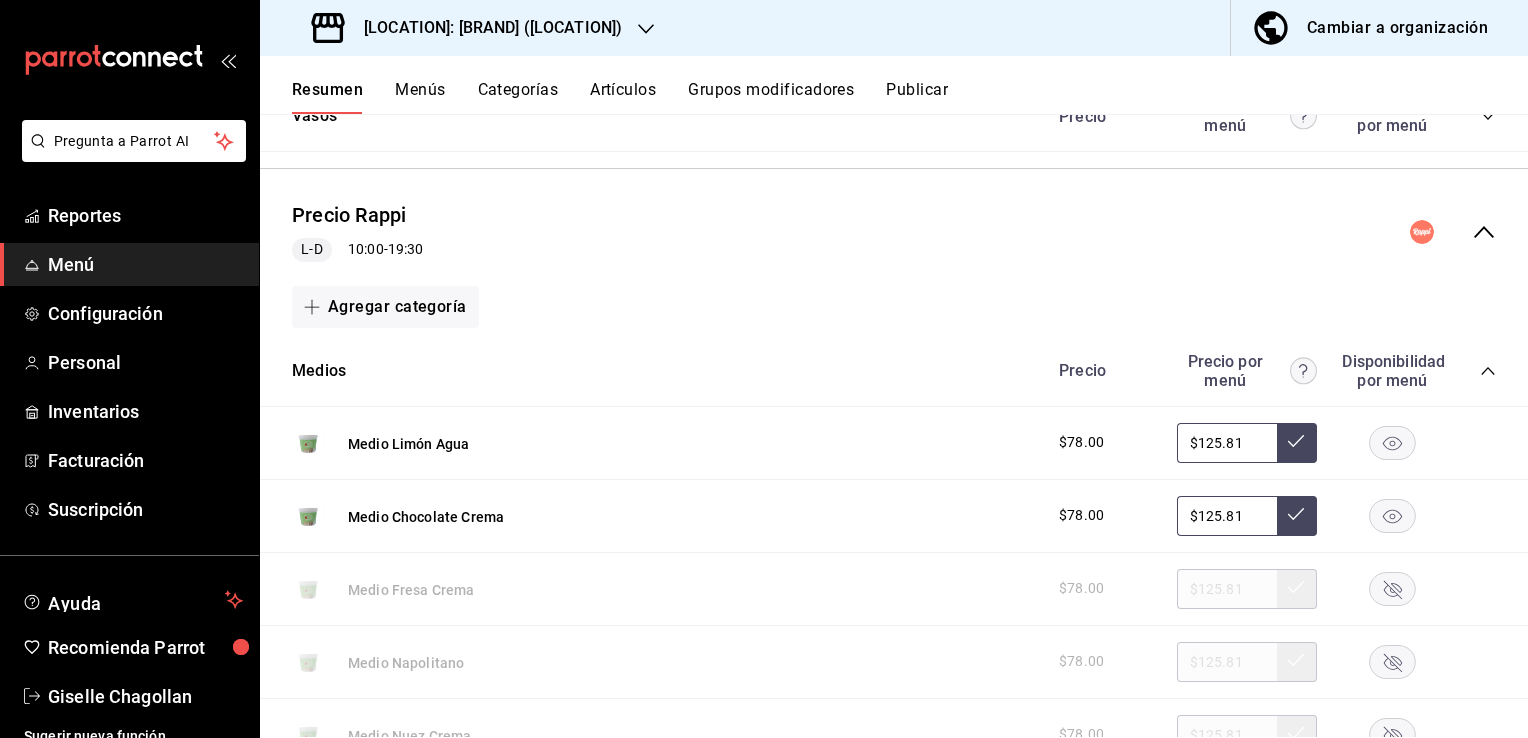 scroll, scrollTop: 5679, scrollLeft: 0, axis: vertical 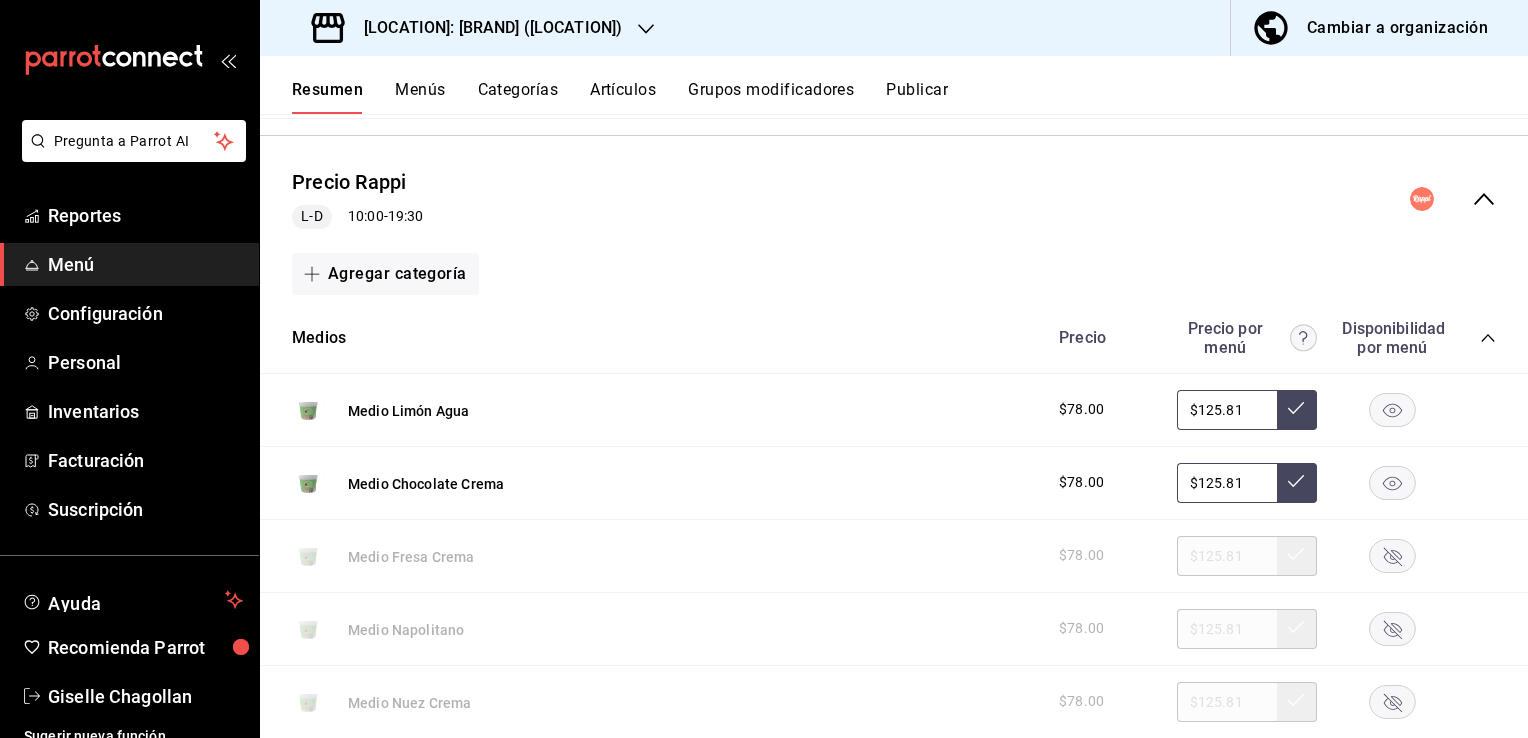 click 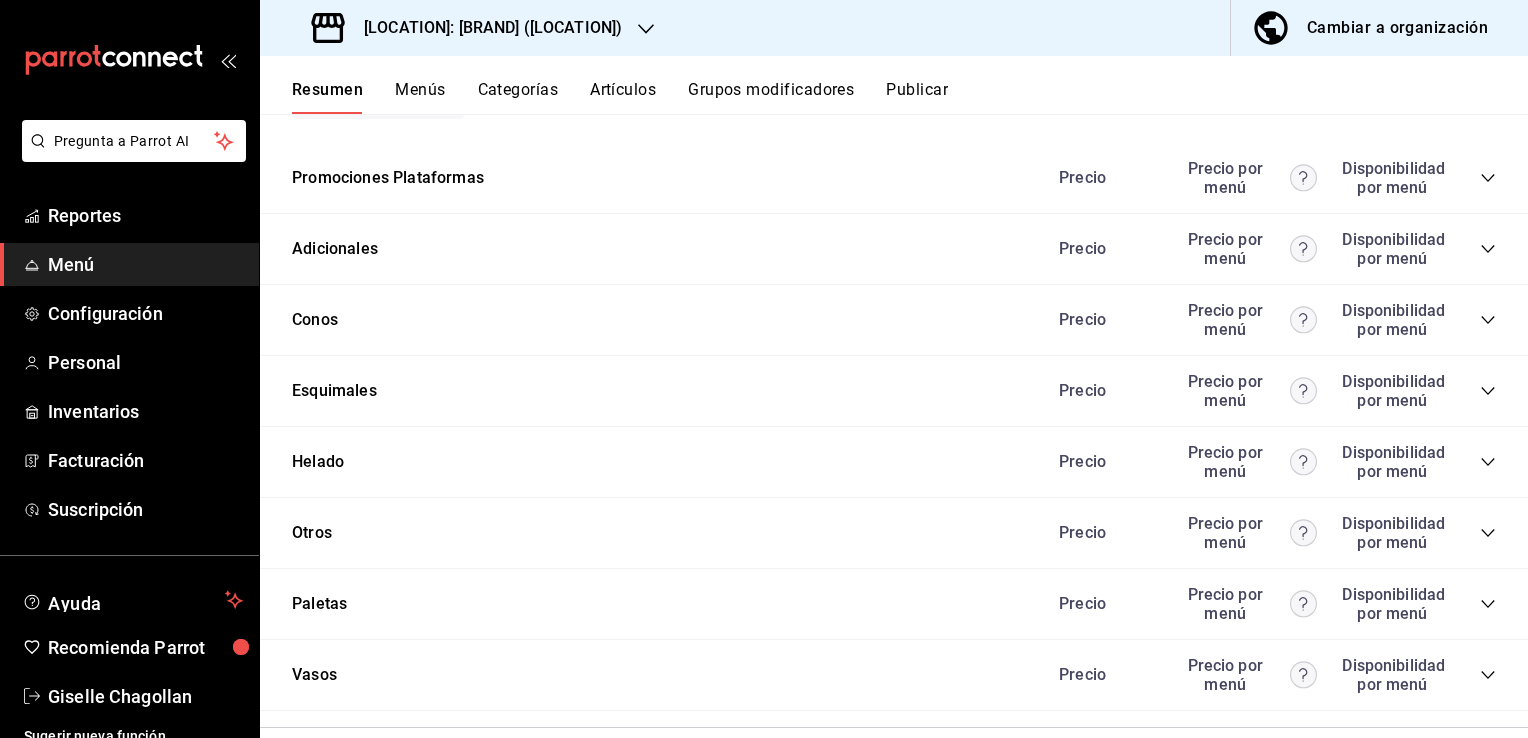 scroll, scrollTop: 7578, scrollLeft: 0, axis: vertical 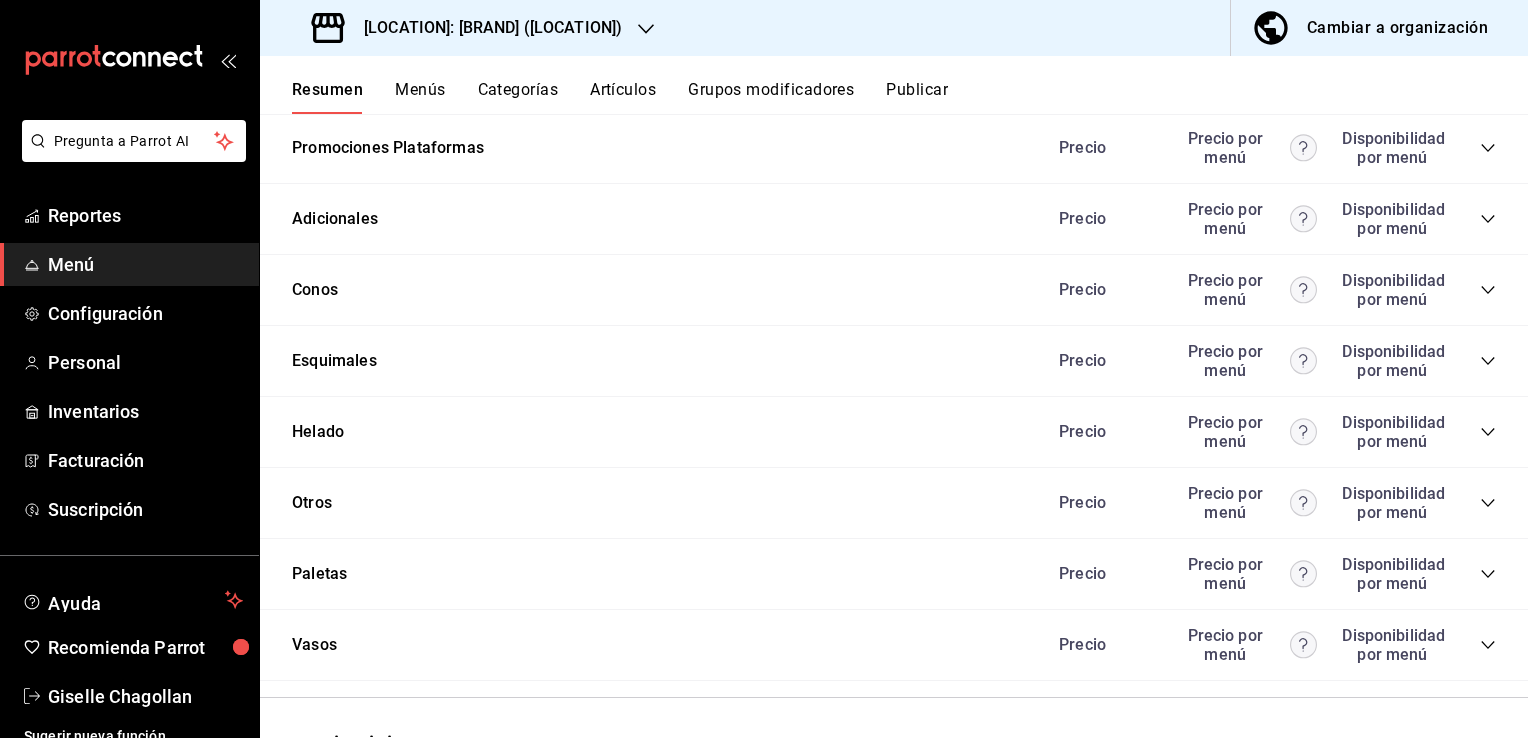click 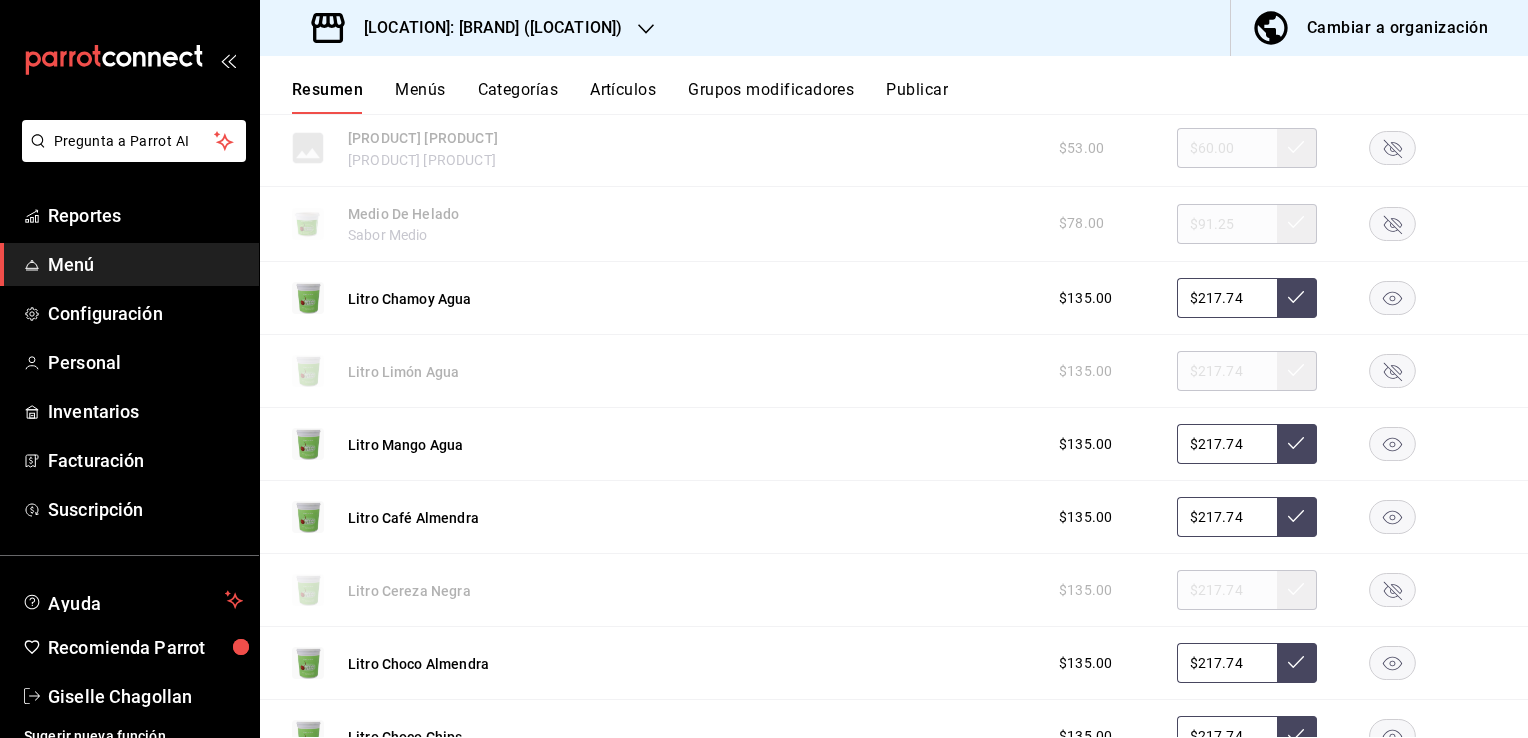 scroll, scrollTop: 7978, scrollLeft: 0, axis: vertical 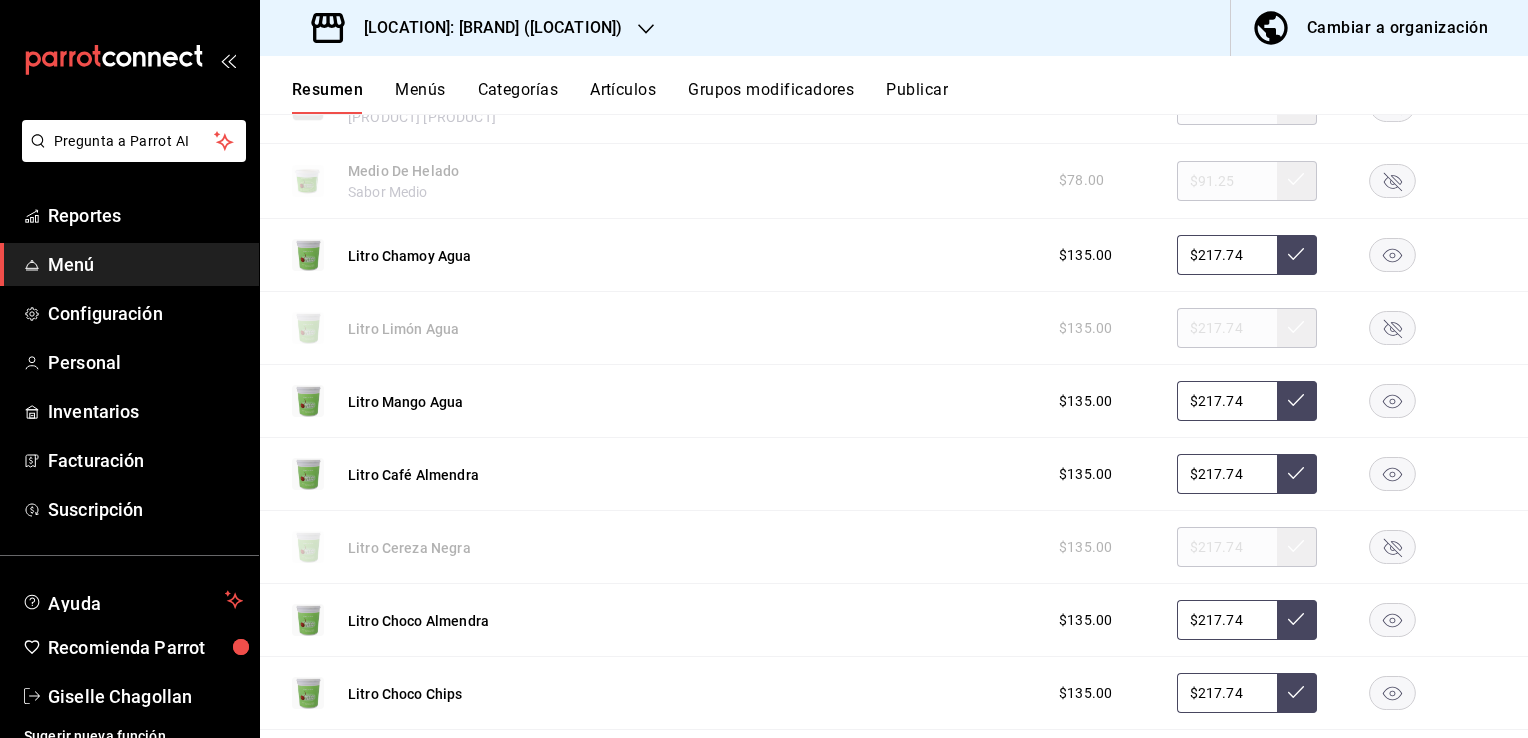click 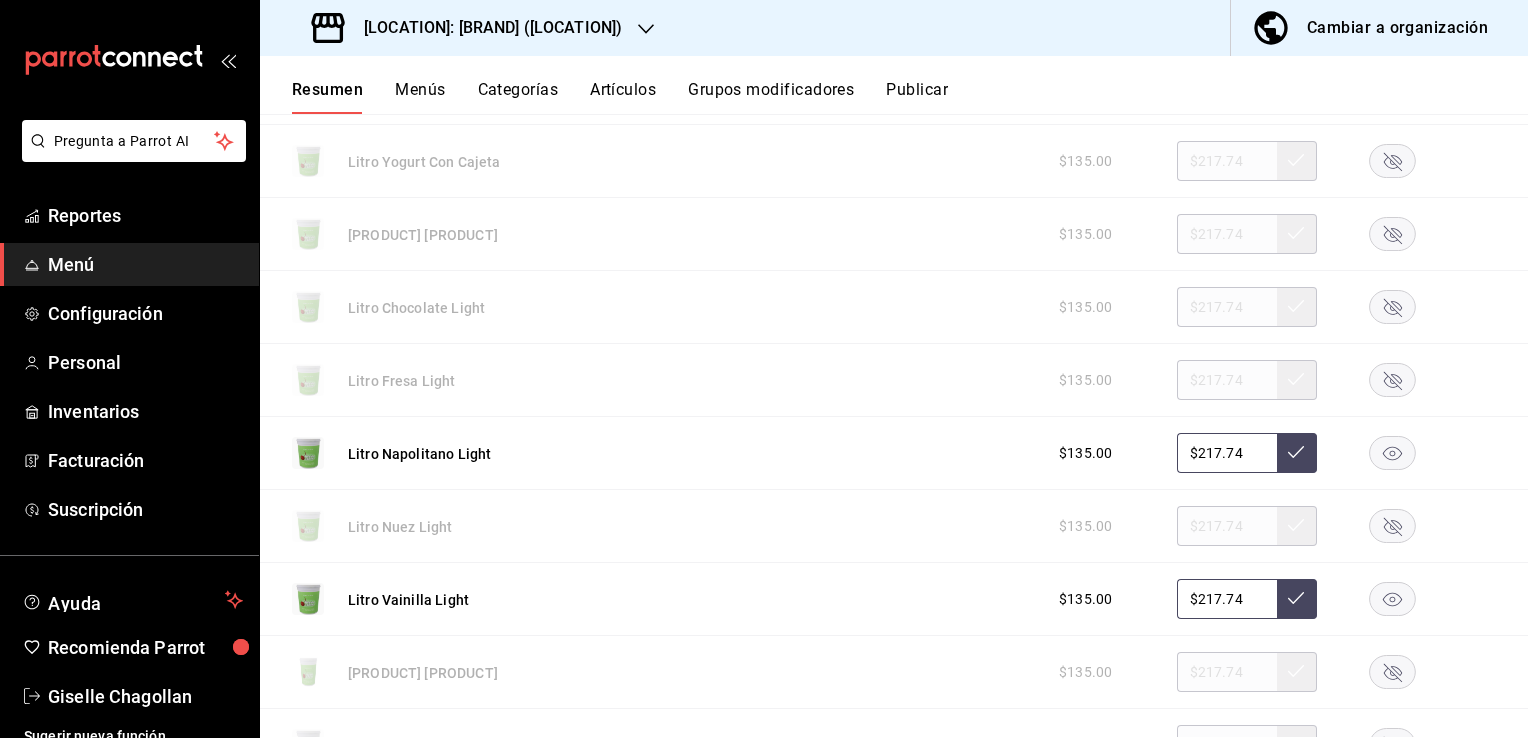 scroll, scrollTop: 9898, scrollLeft: 0, axis: vertical 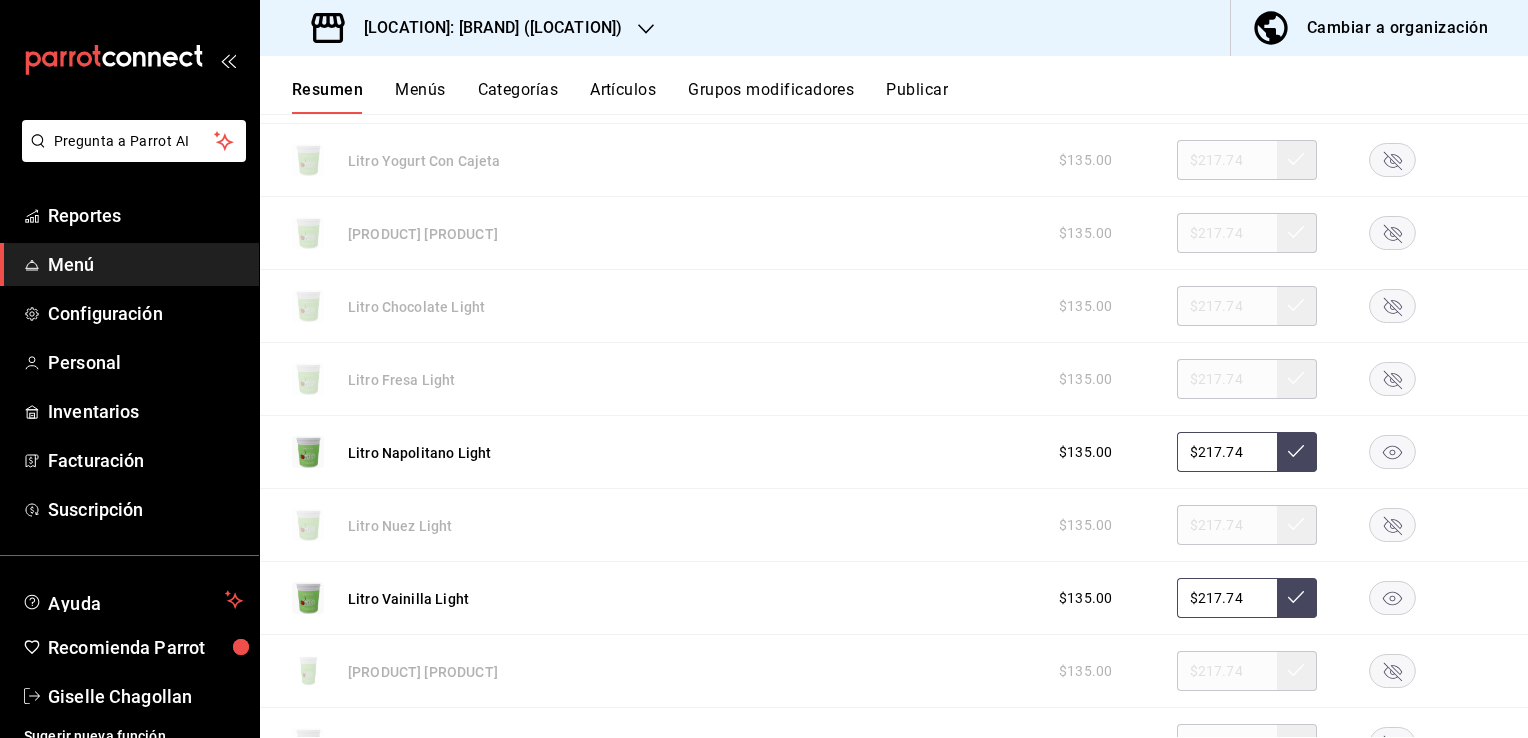 click 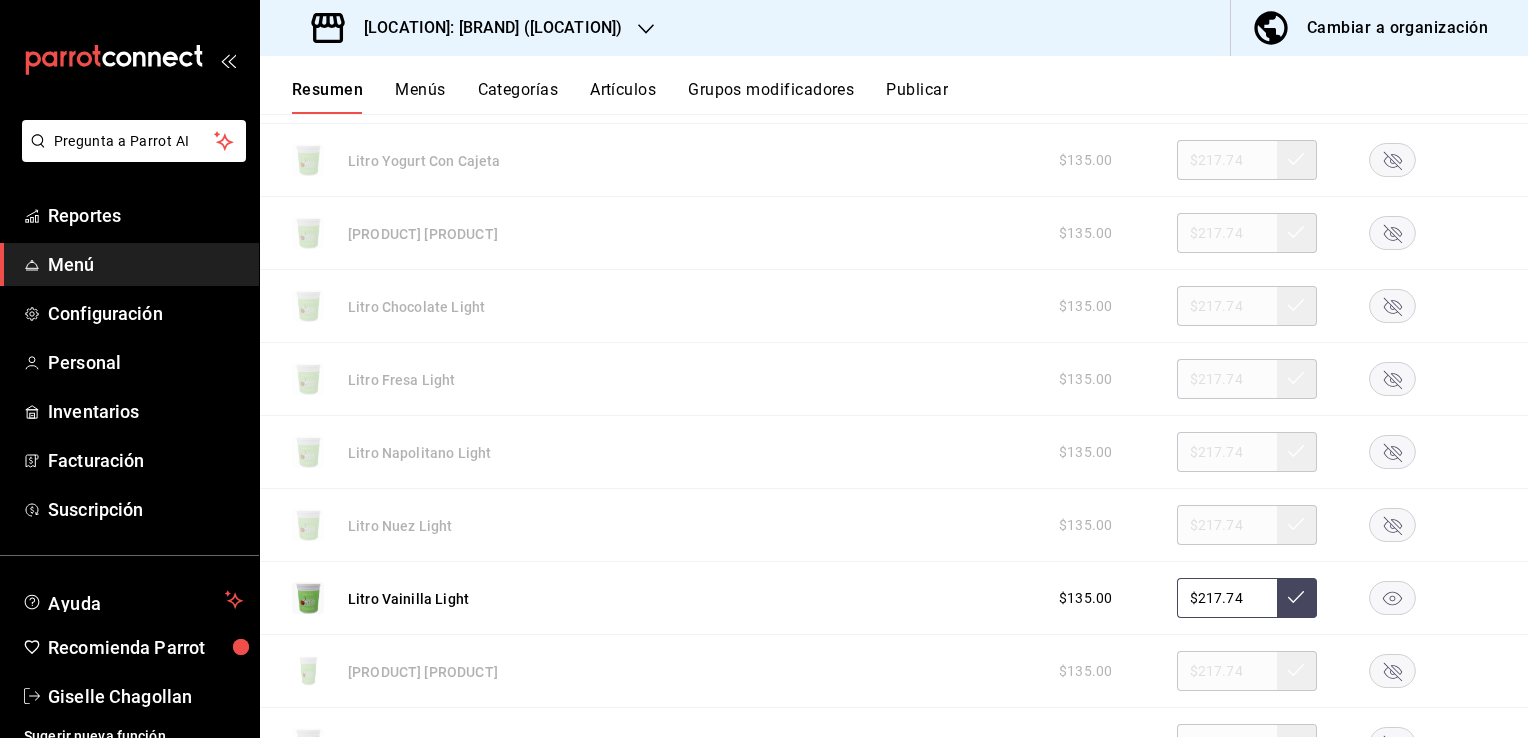click 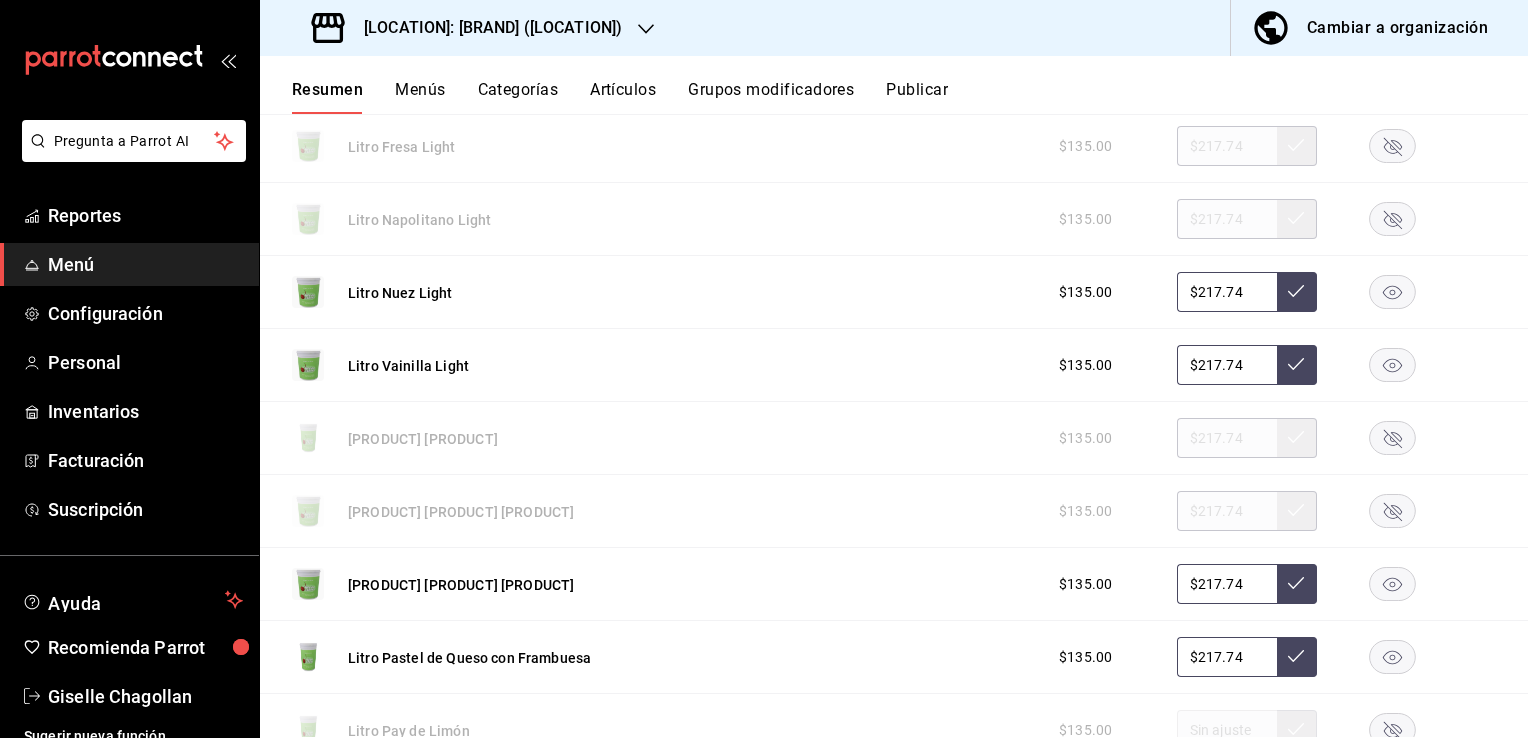 scroll, scrollTop: 10138, scrollLeft: 0, axis: vertical 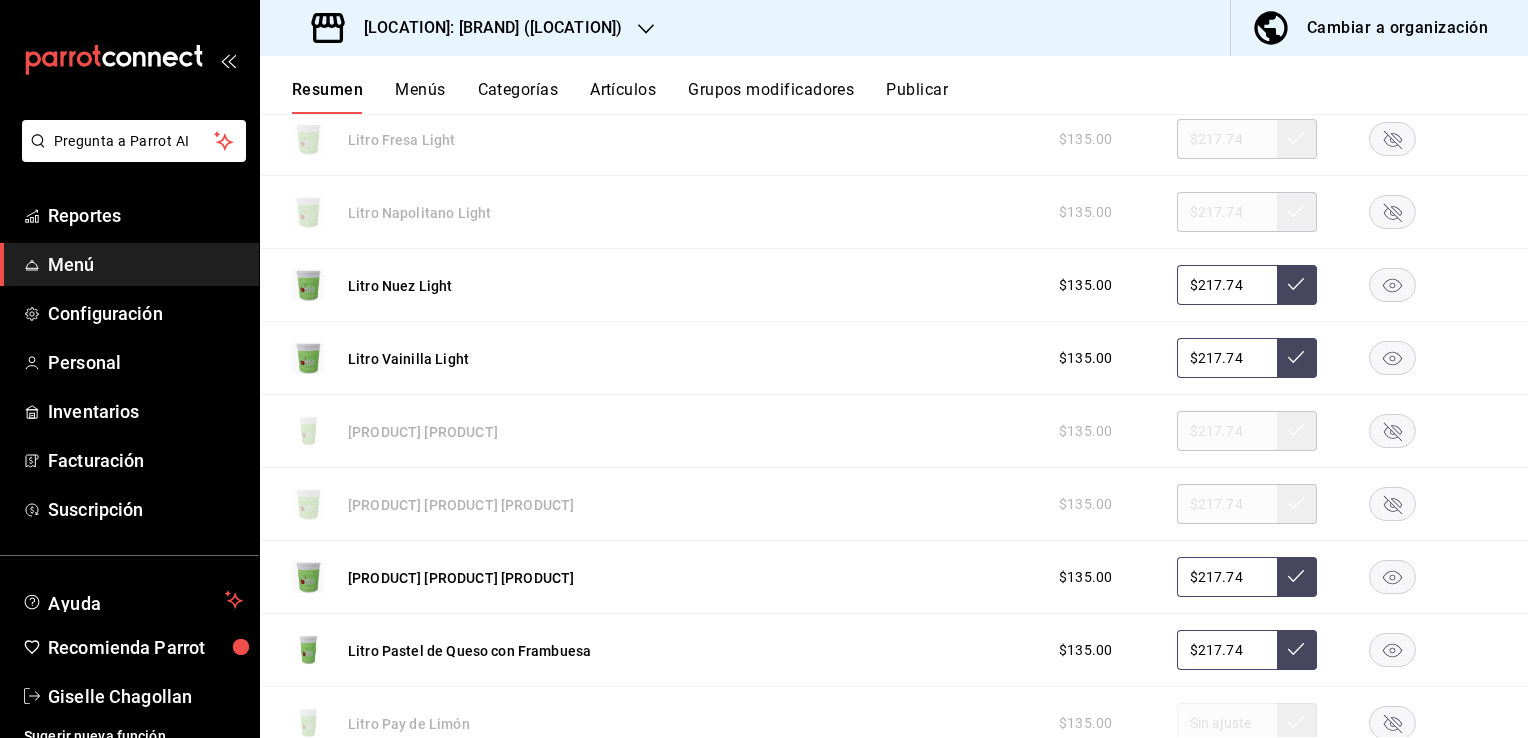 click 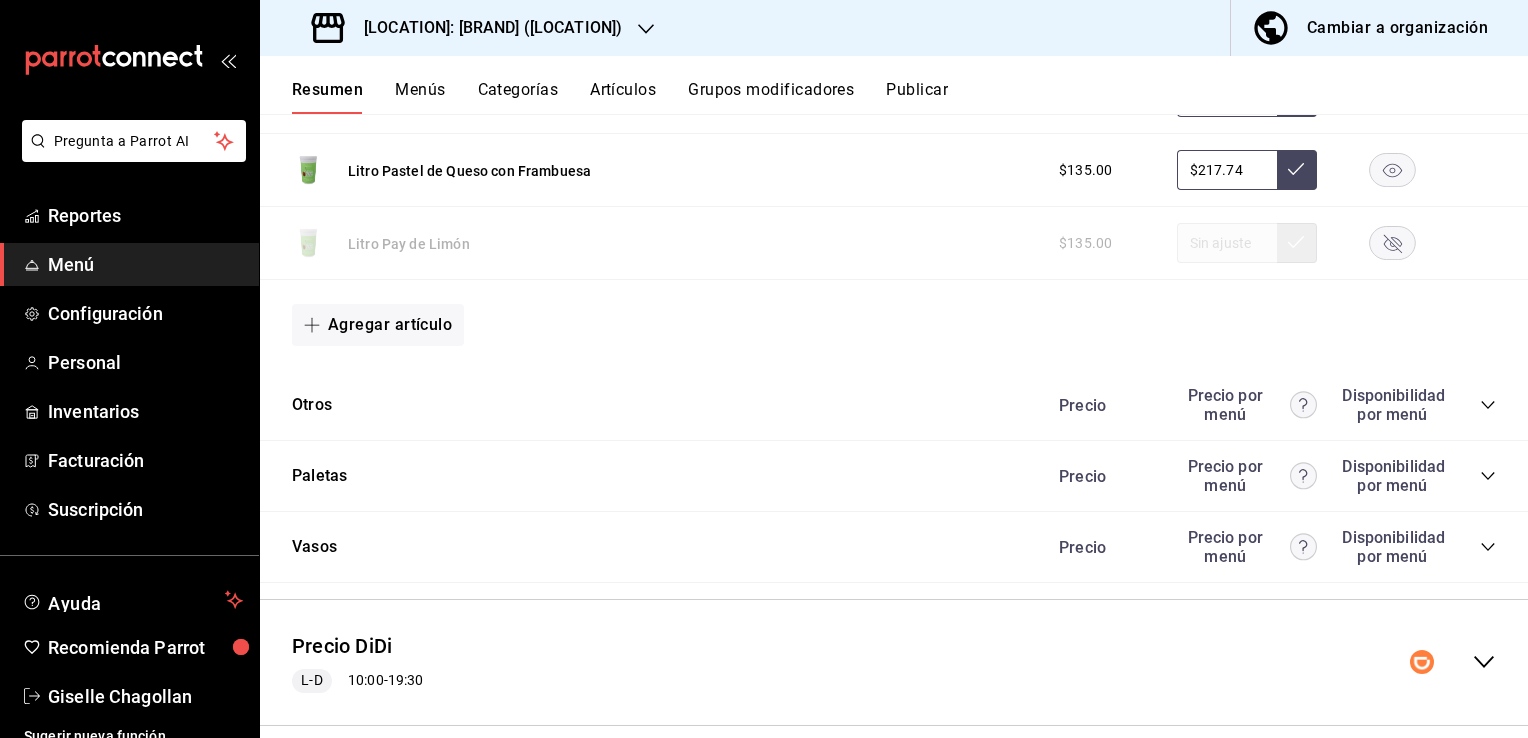 scroll, scrollTop: 10628, scrollLeft: 0, axis: vertical 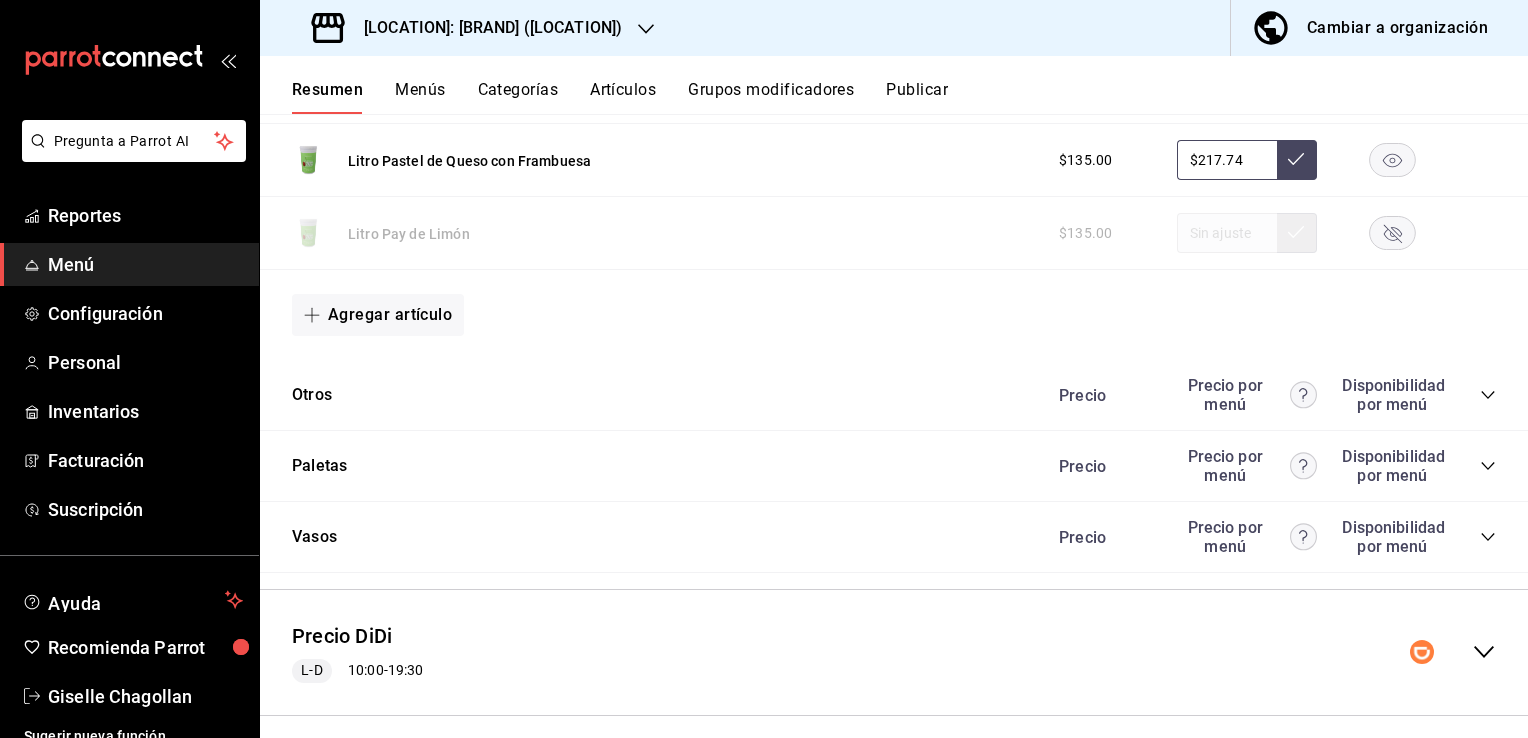 click 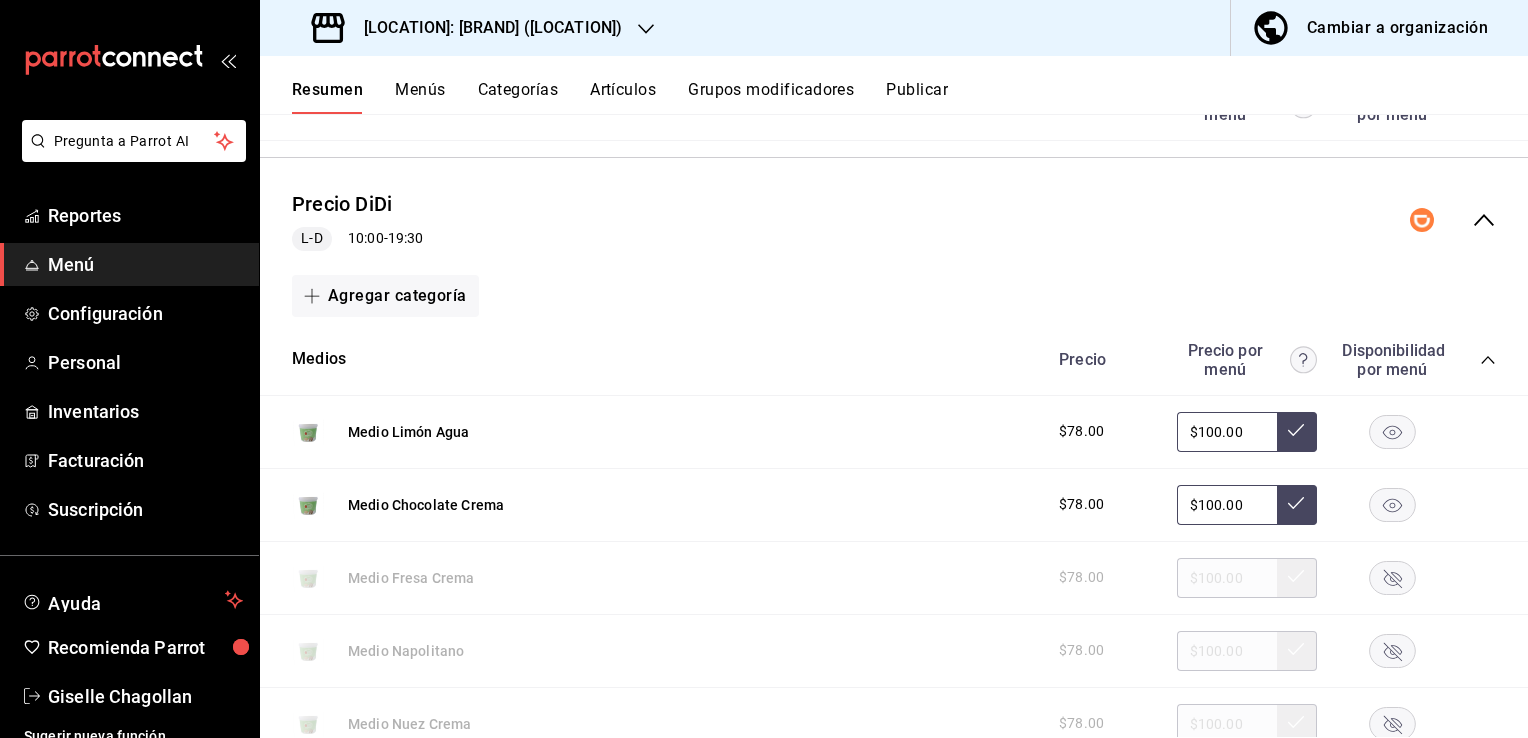 scroll, scrollTop: 11160, scrollLeft: 0, axis: vertical 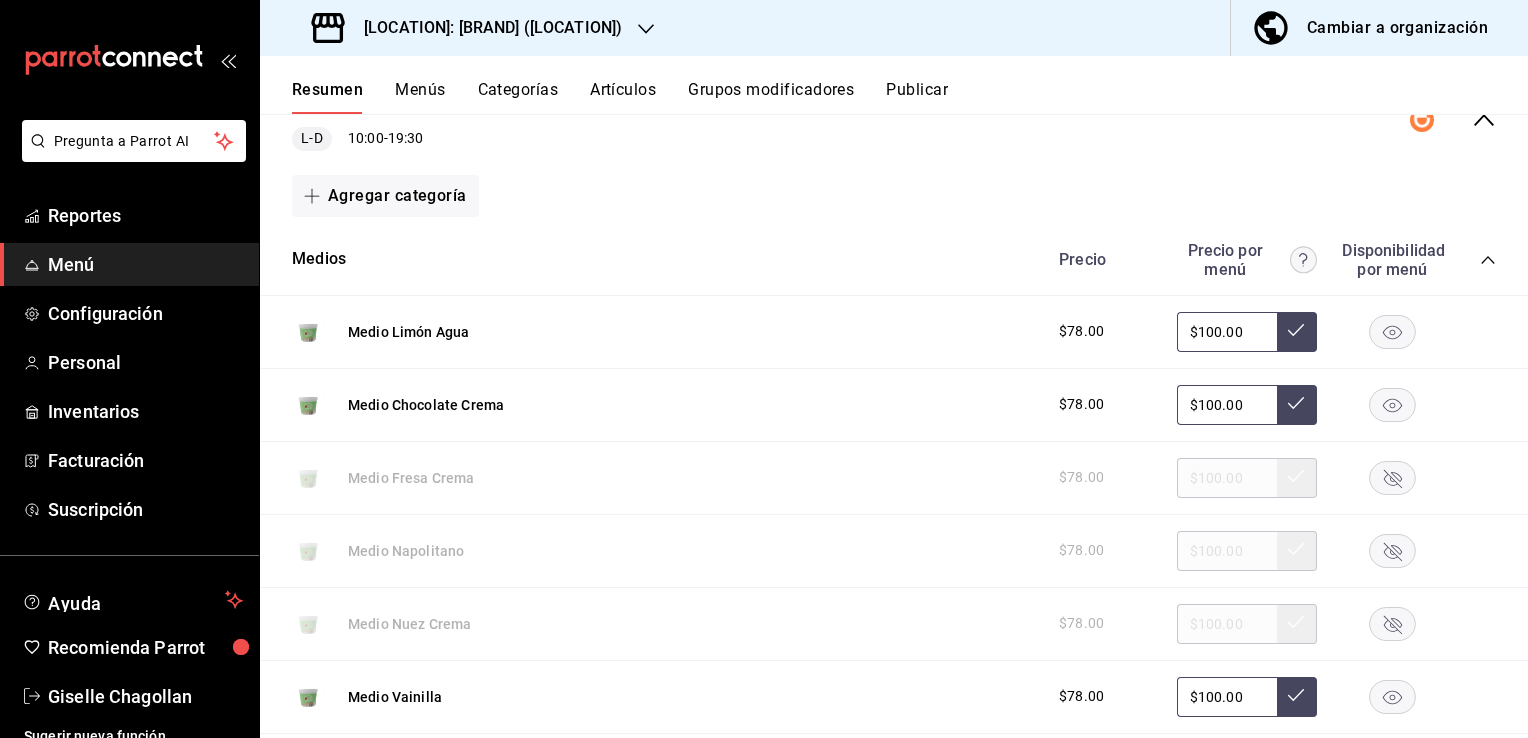 click 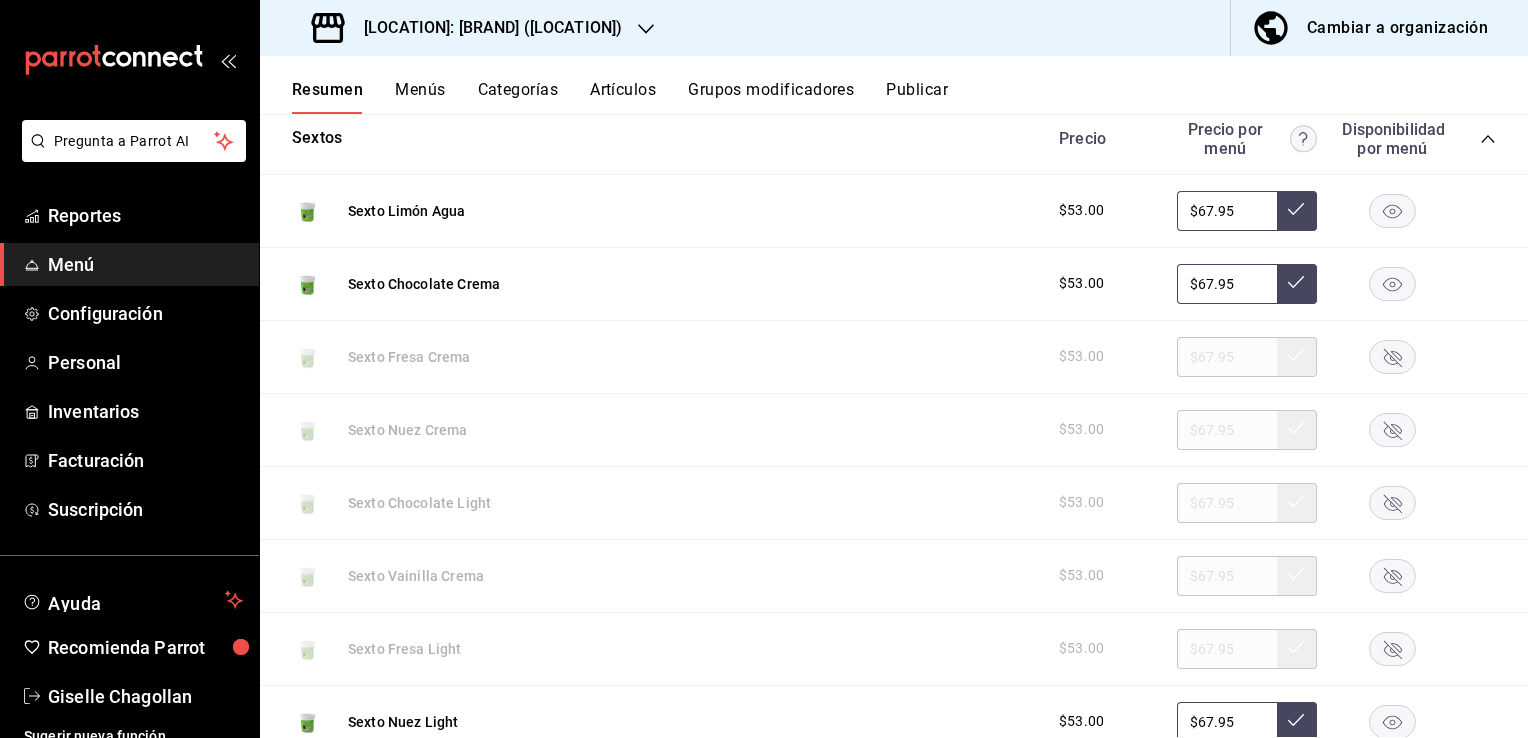 scroll, scrollTop: 12179, scrollLeft: 0, axis: vertical 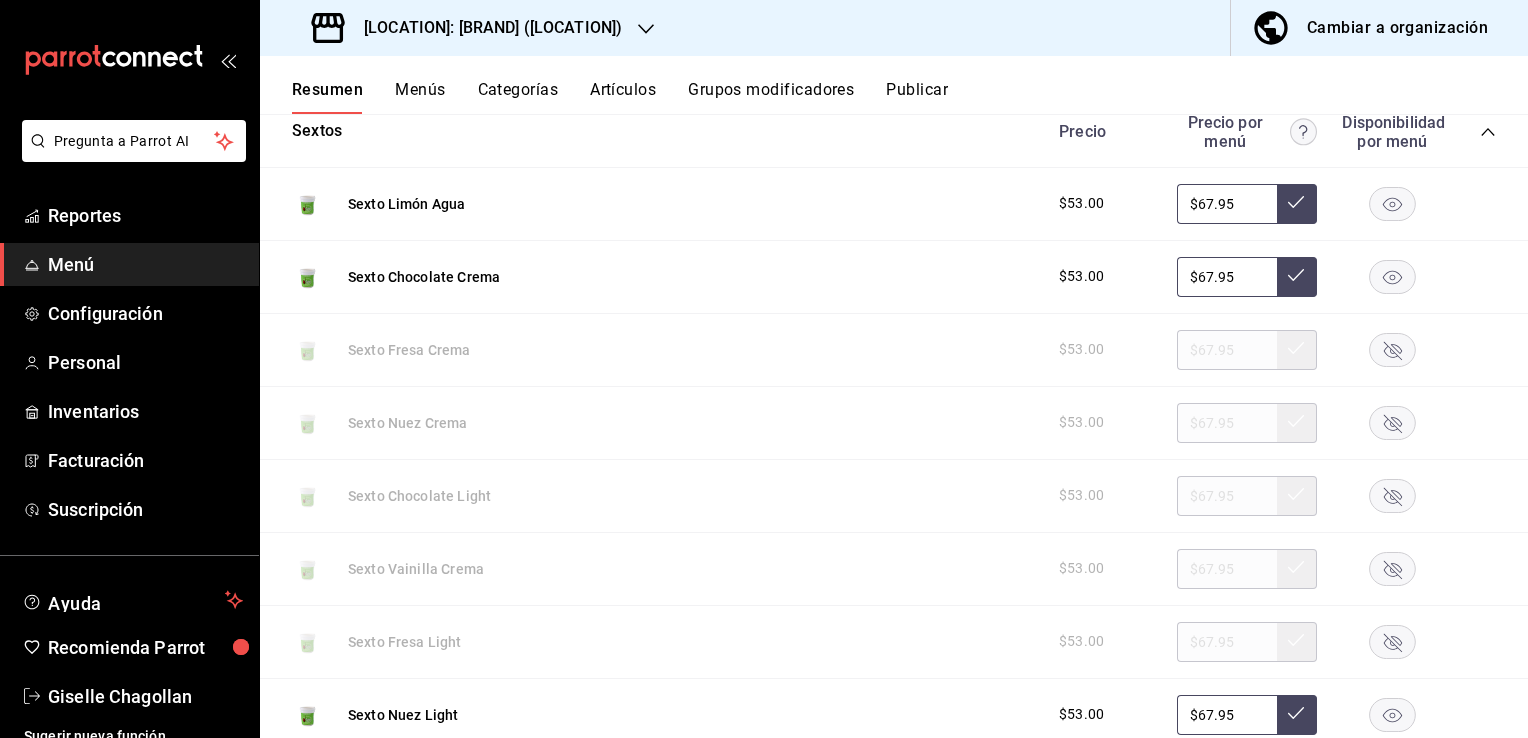 click 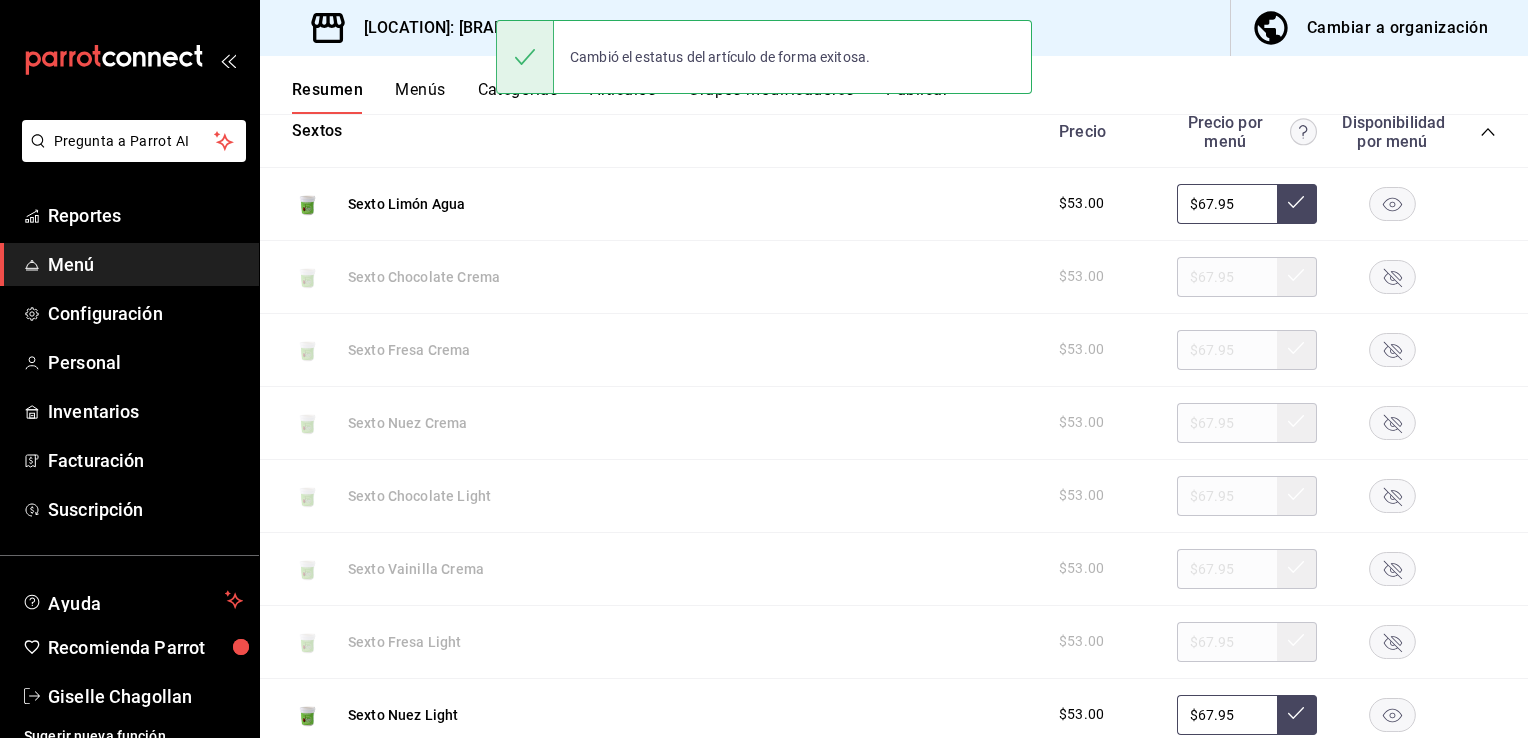 click 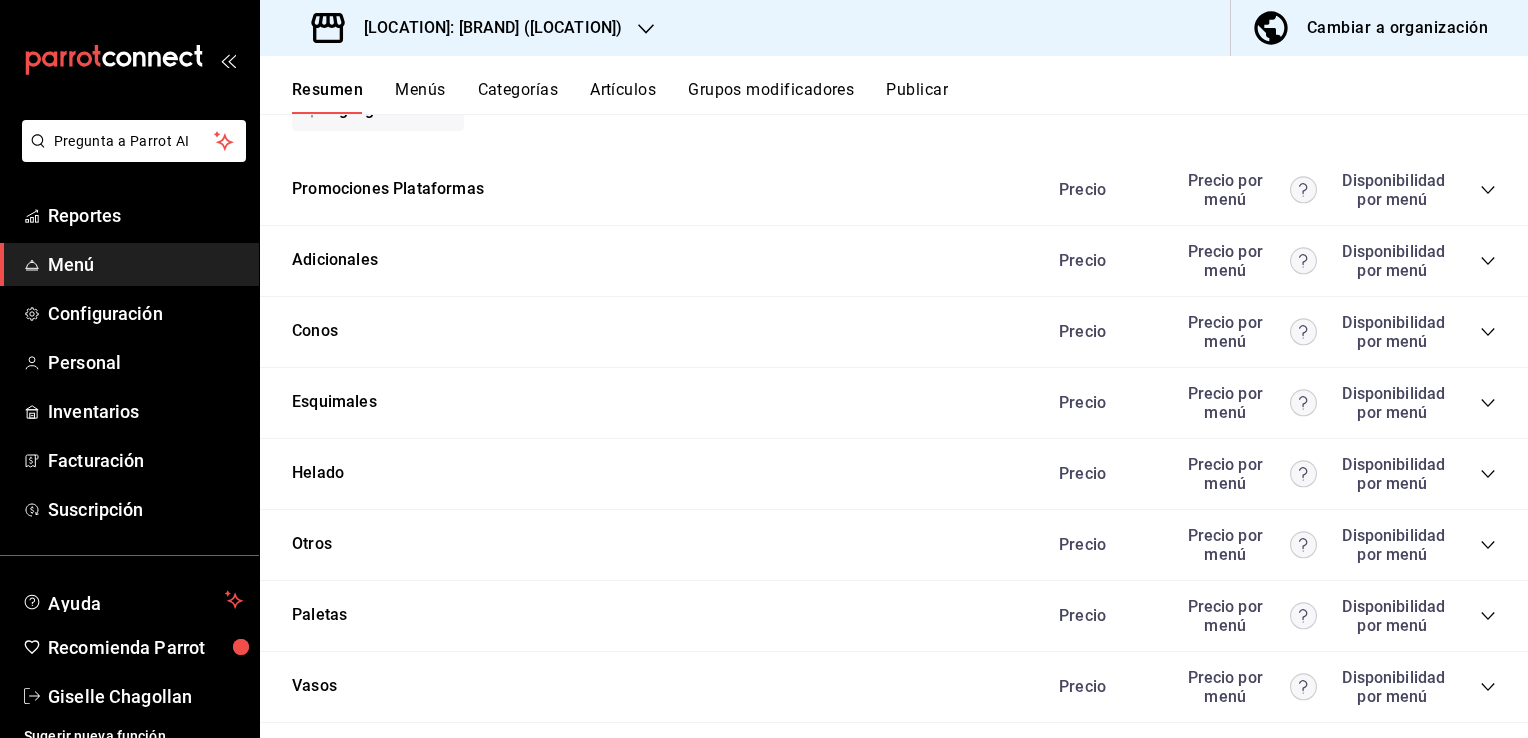 scroll, scrollTop: 12960, scrollLeft: 0, axis: vertical 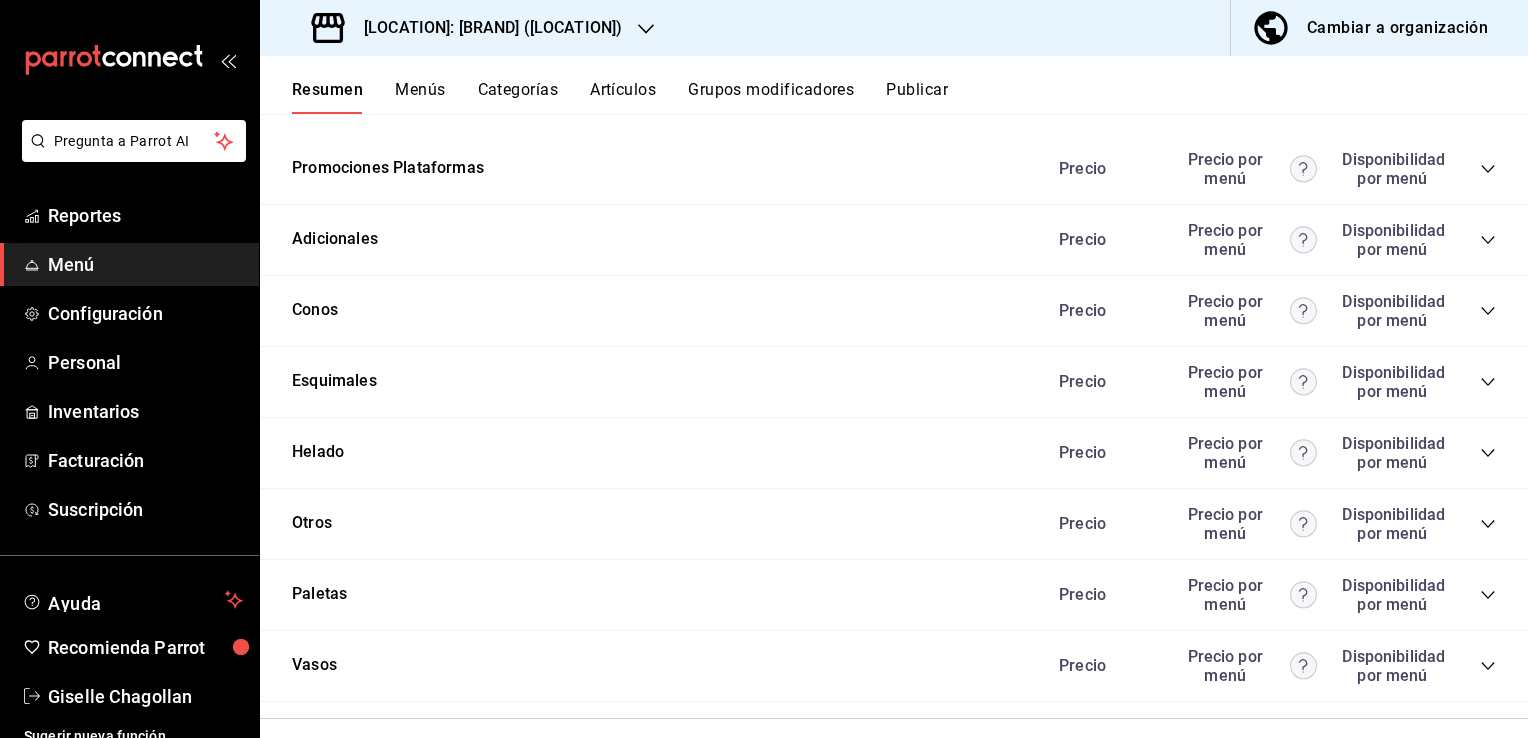 click 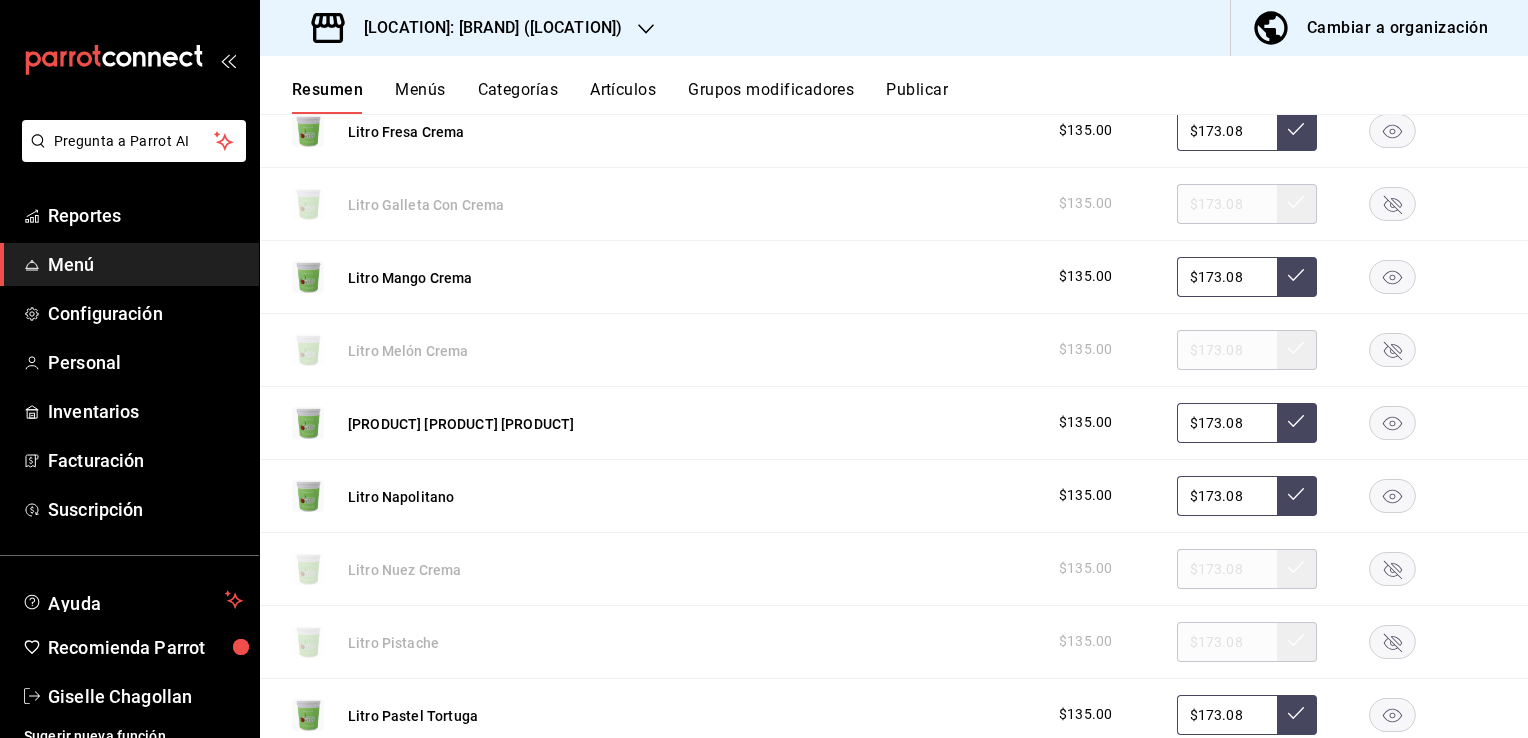 scroll, scrollTop: 14320, scrollLeft: 0, axis: vertical 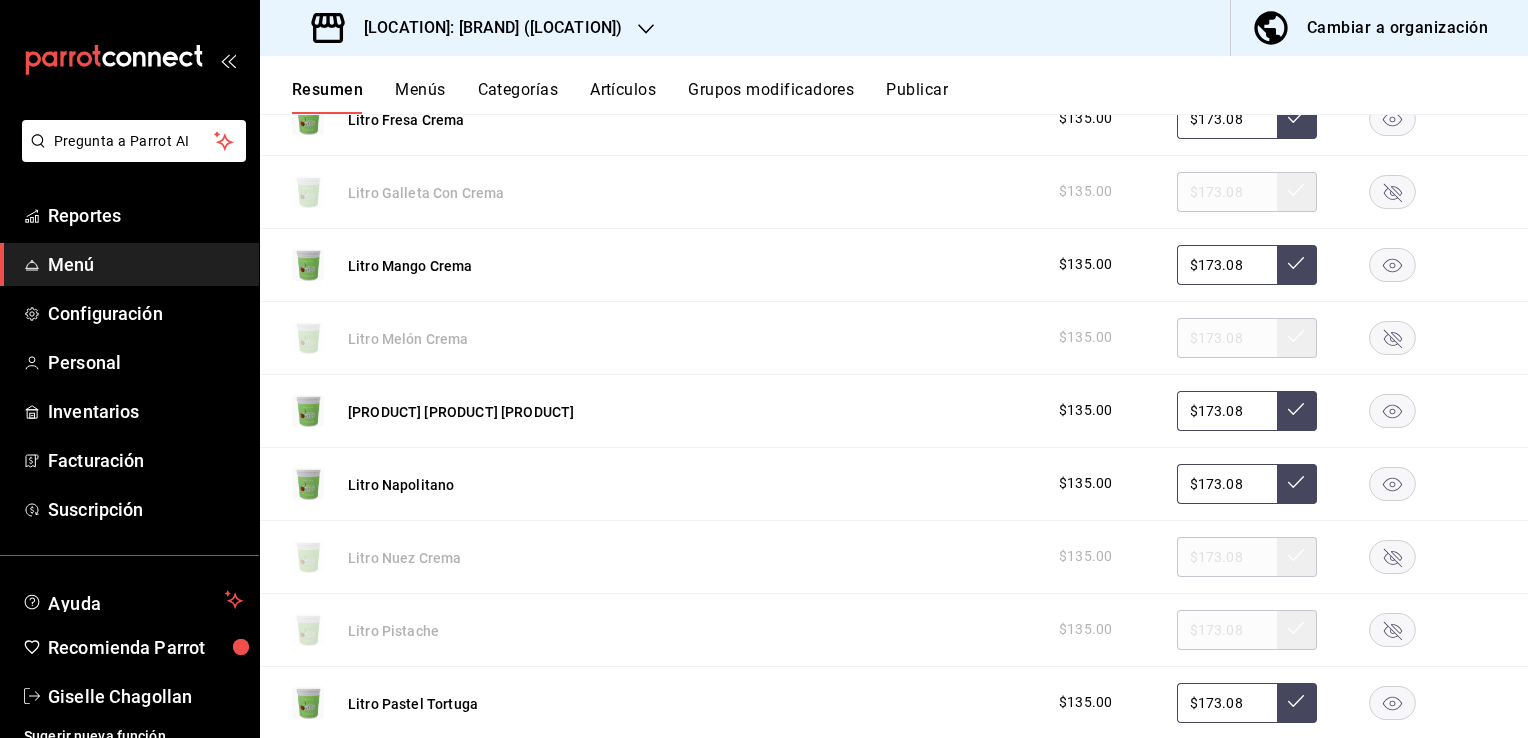 click 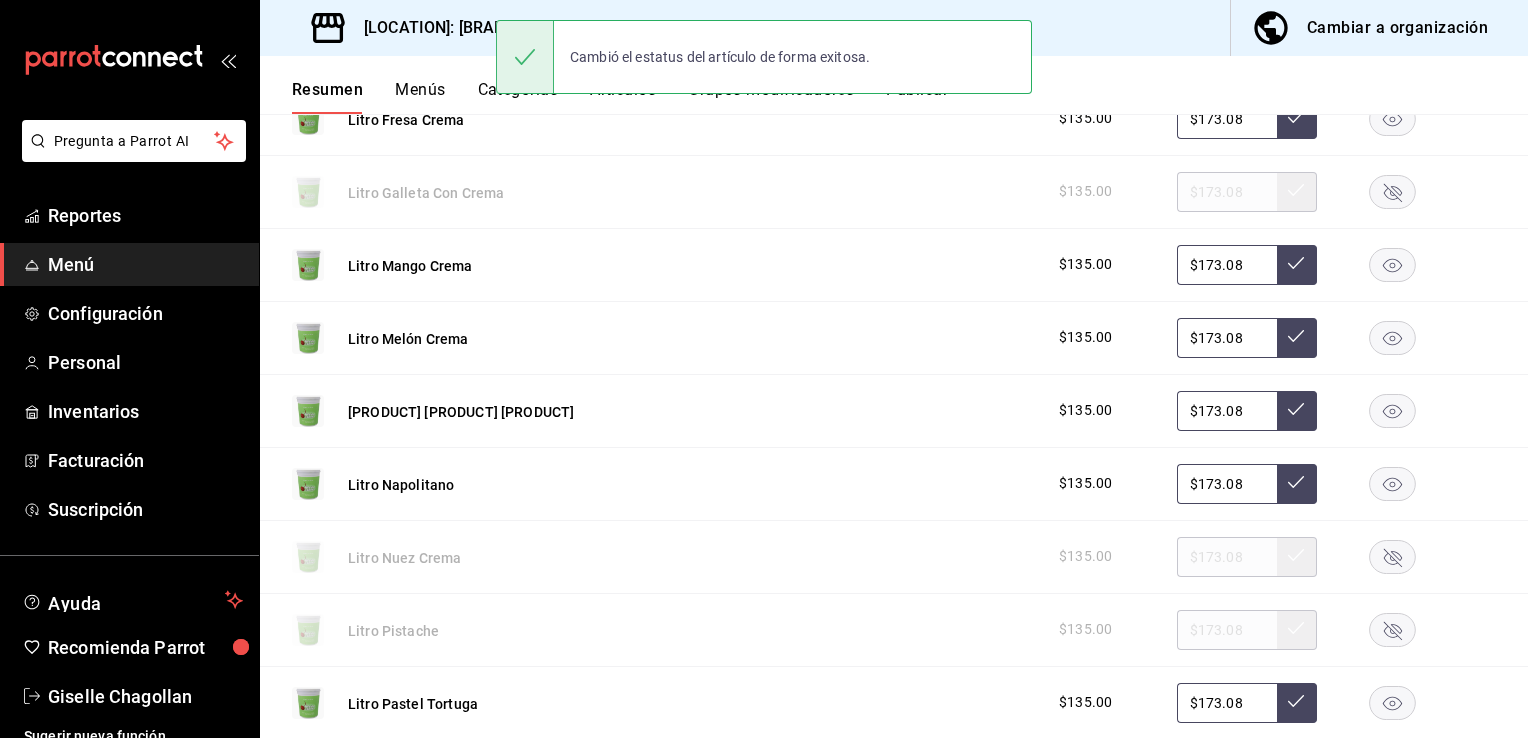 click 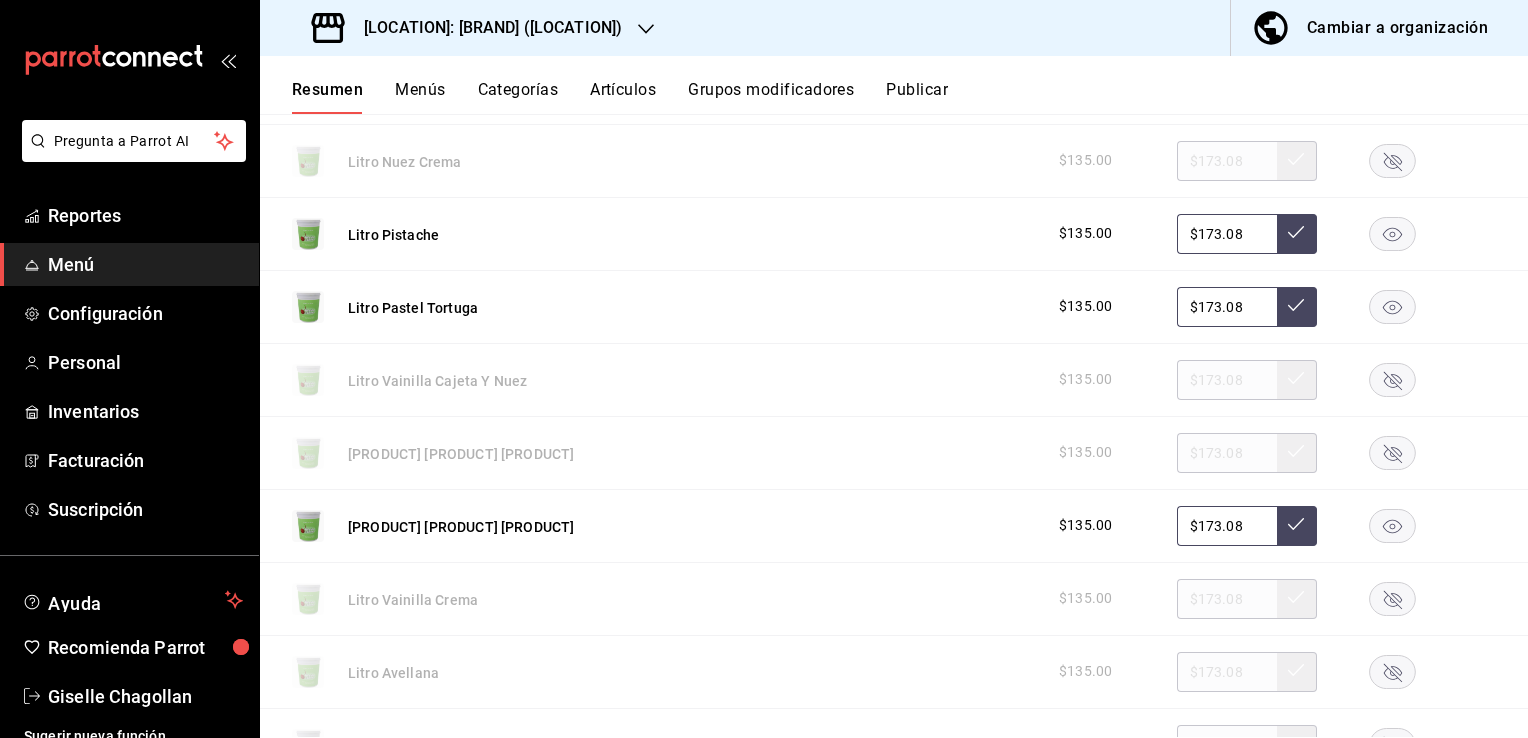 scroll, scrollTop: 14720, scrollLeft: 0, axis: vertical 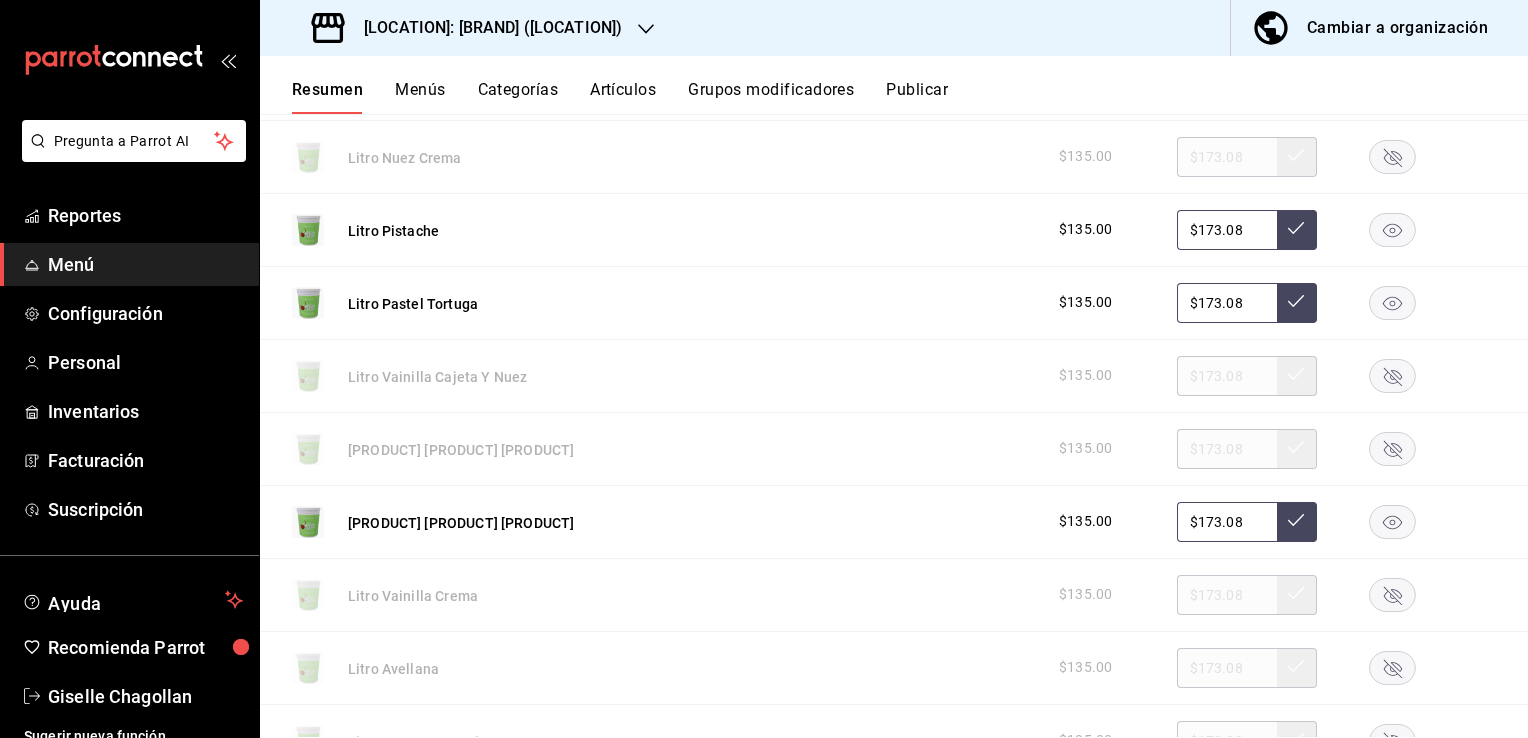 click 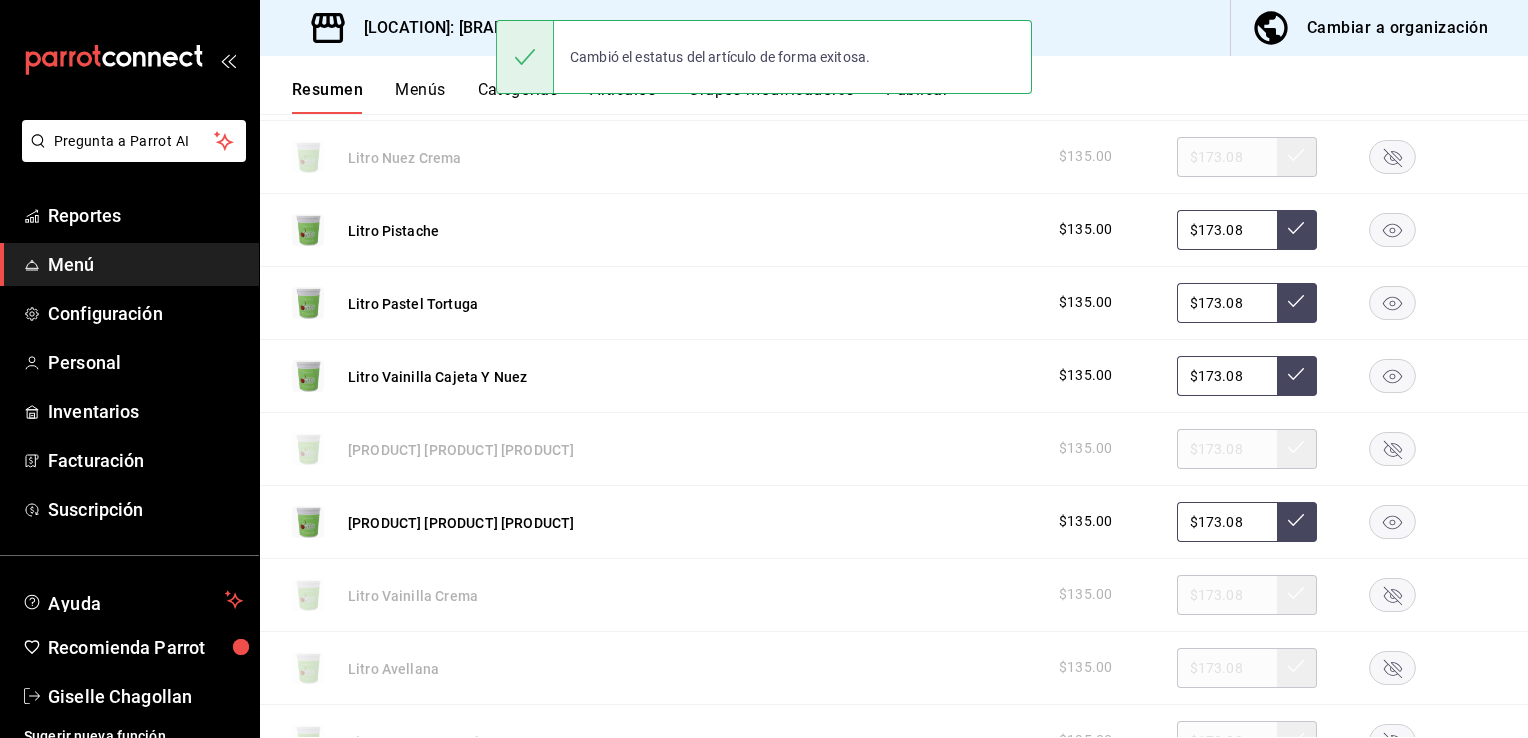 click 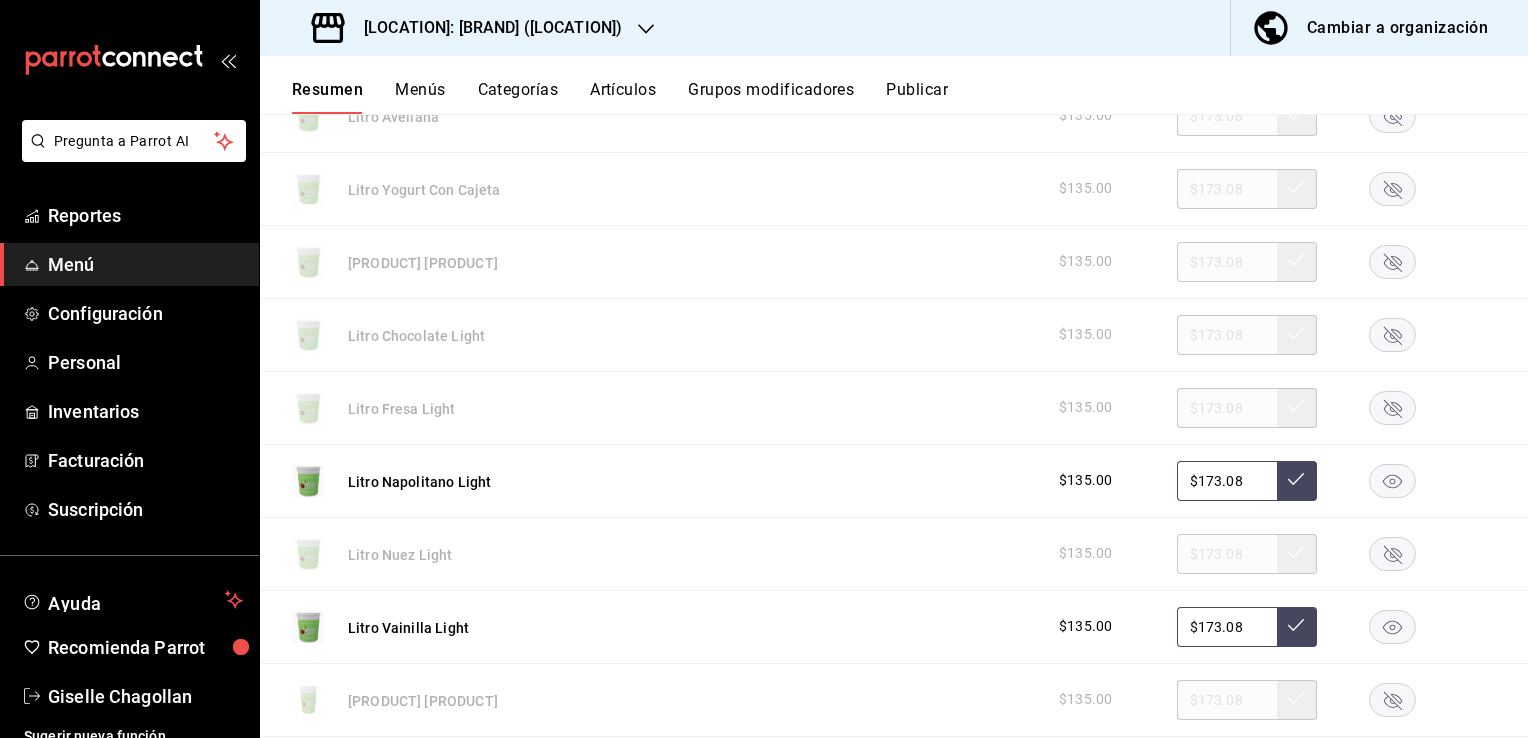 scroll, scrollTop: 15280, scrollLeft: 0, axis: vertical 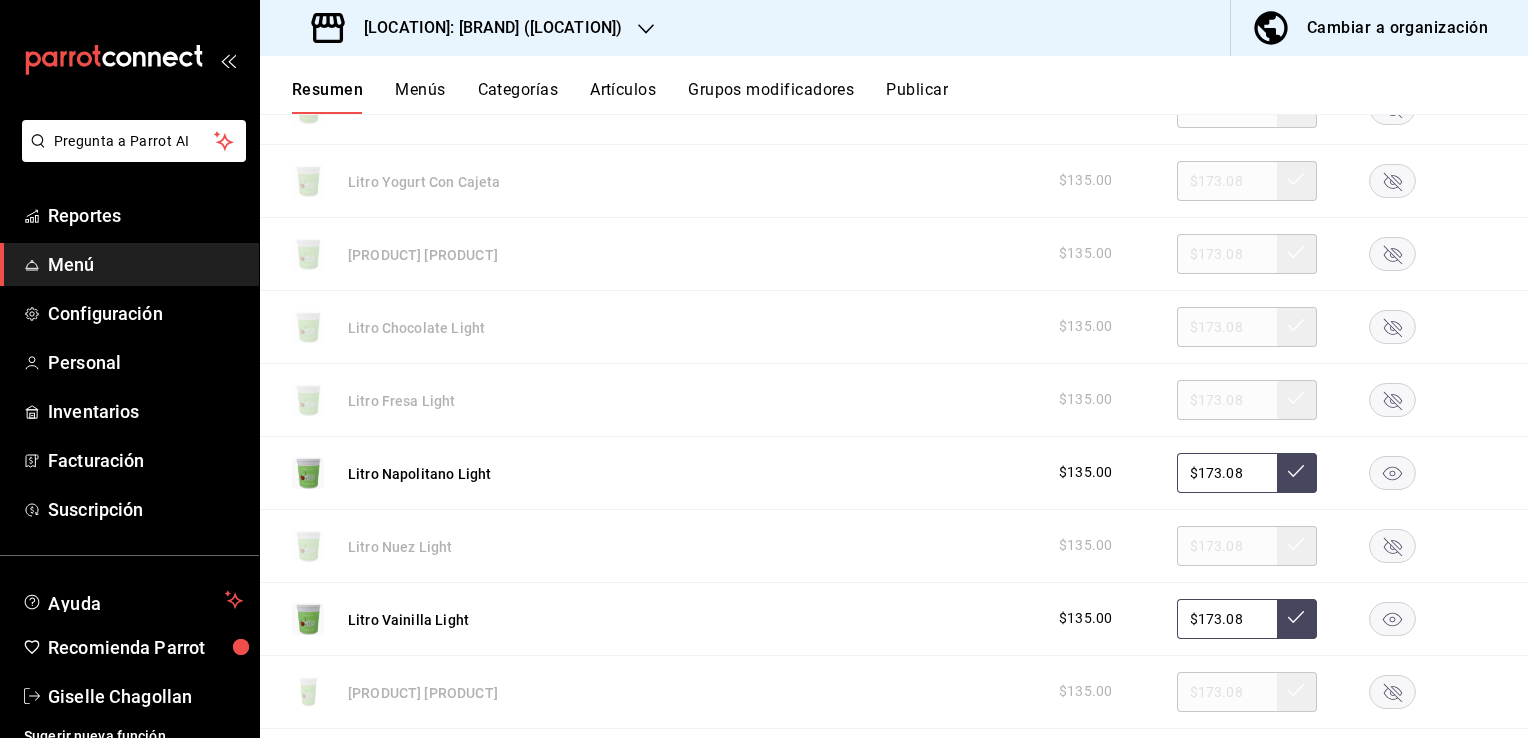 click 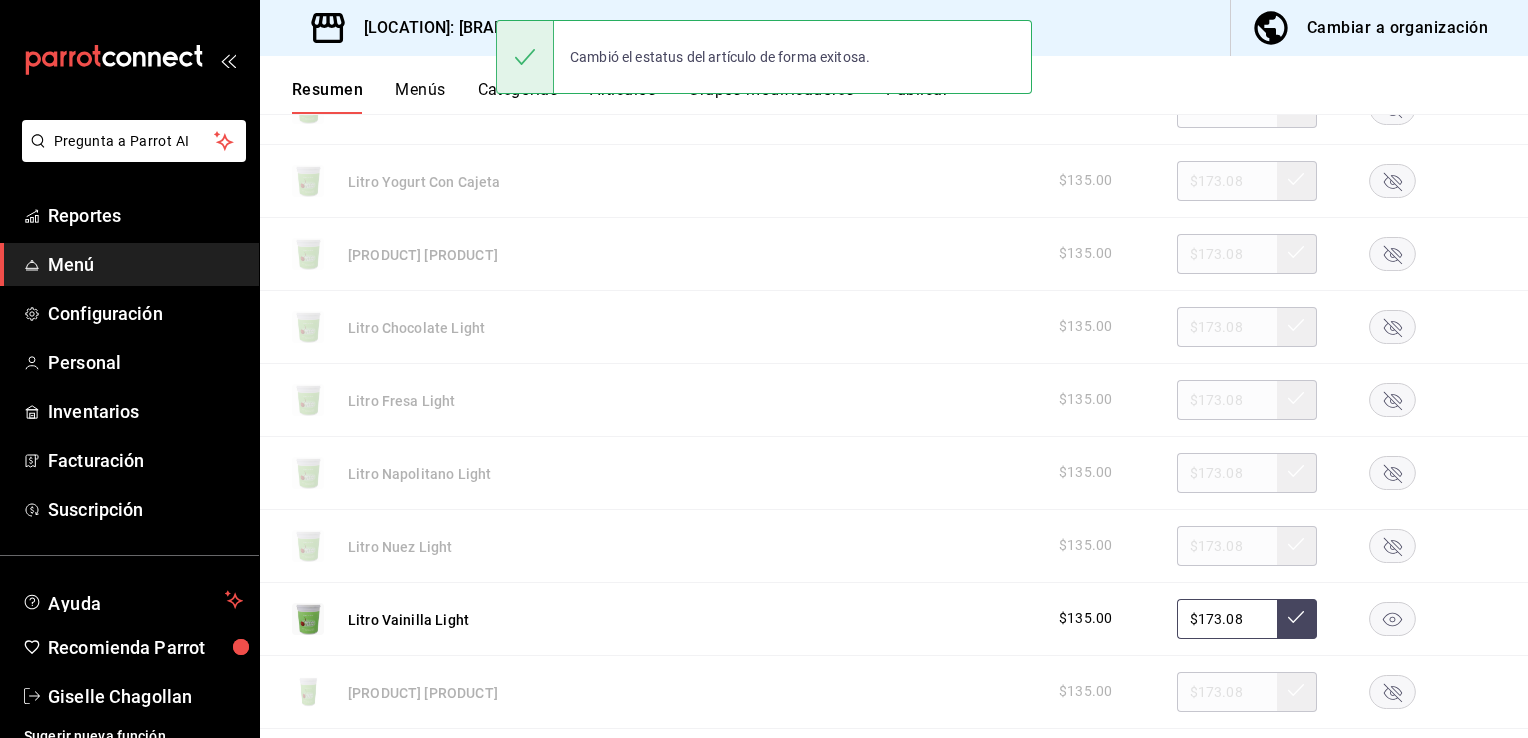 click 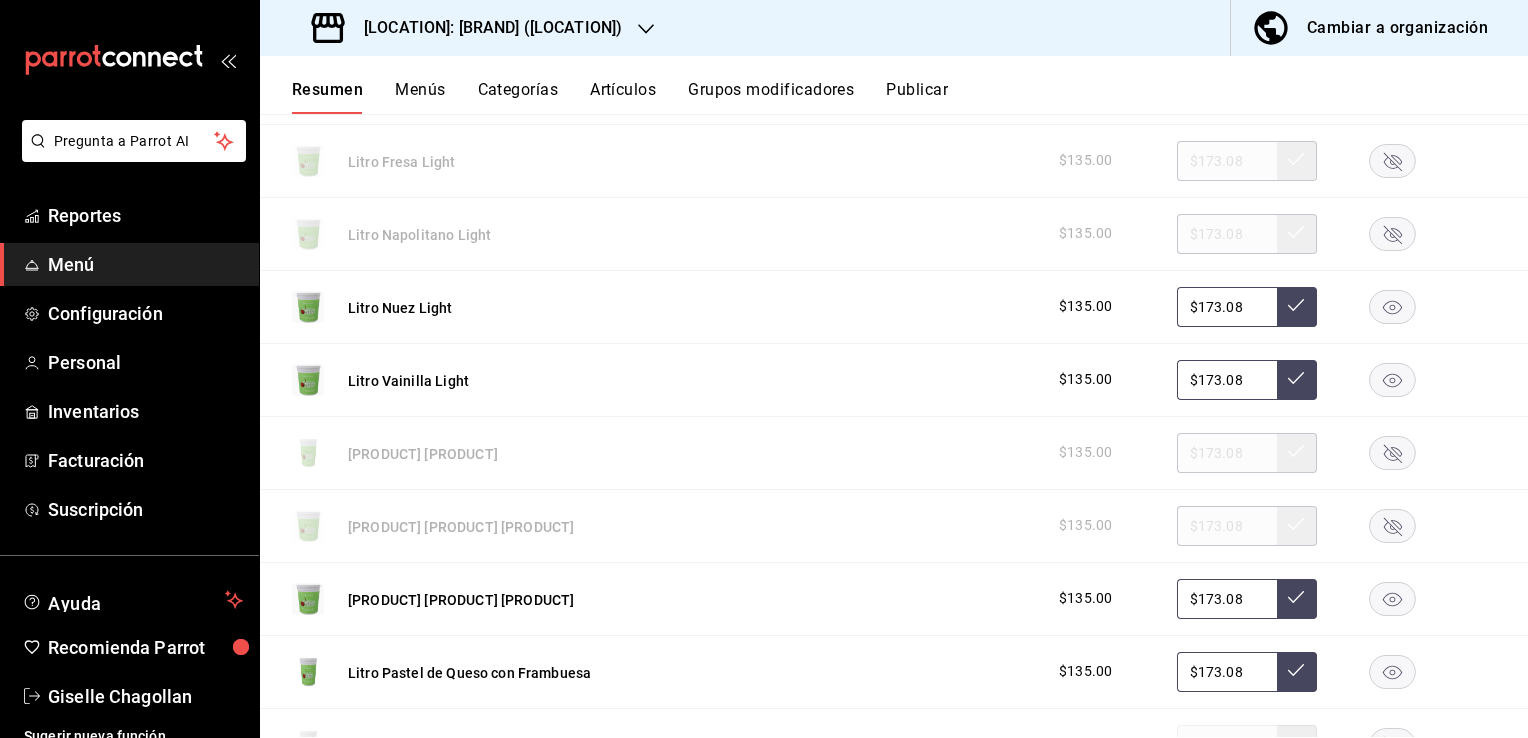 scroll, scrollTop: 15520, scrollLeft: 0, axis: vertical 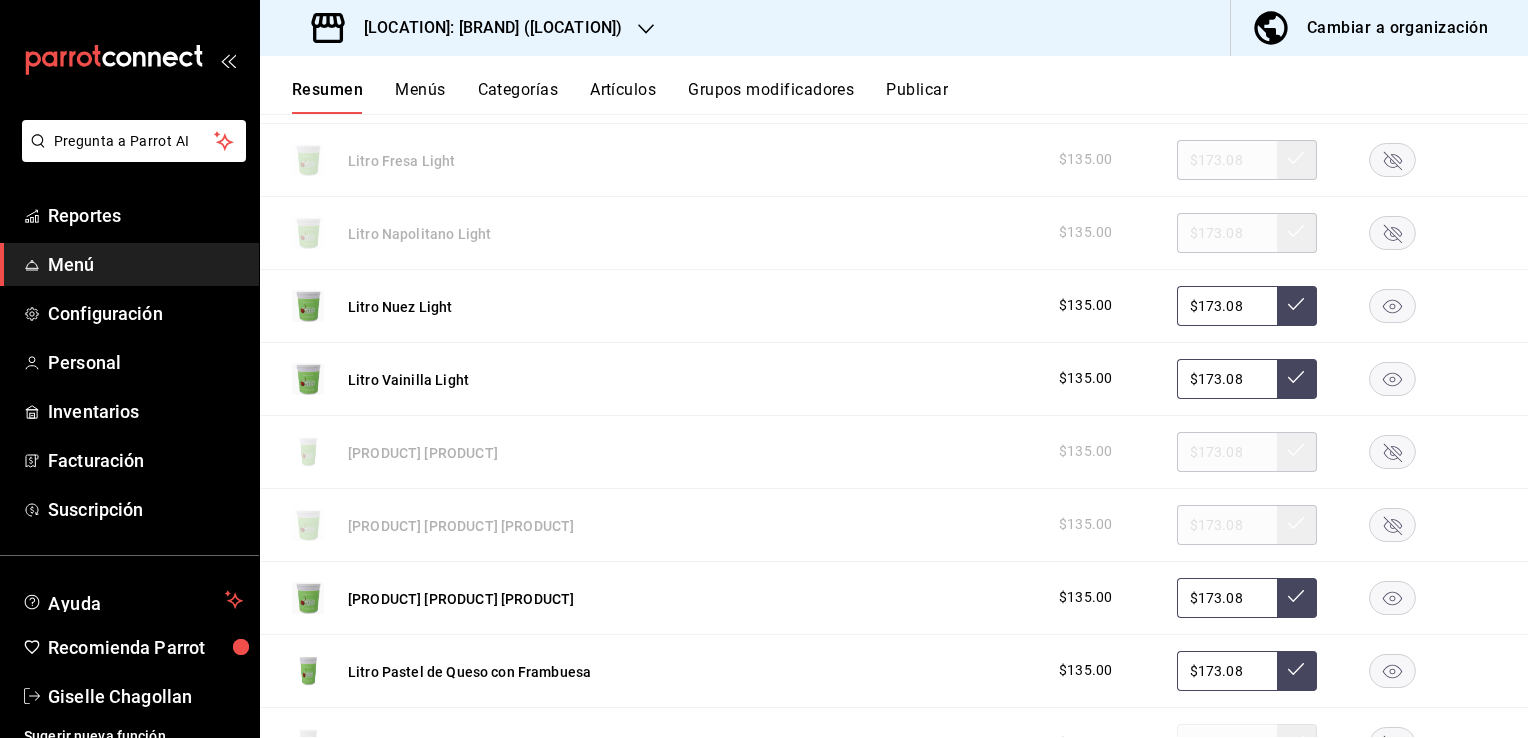 click 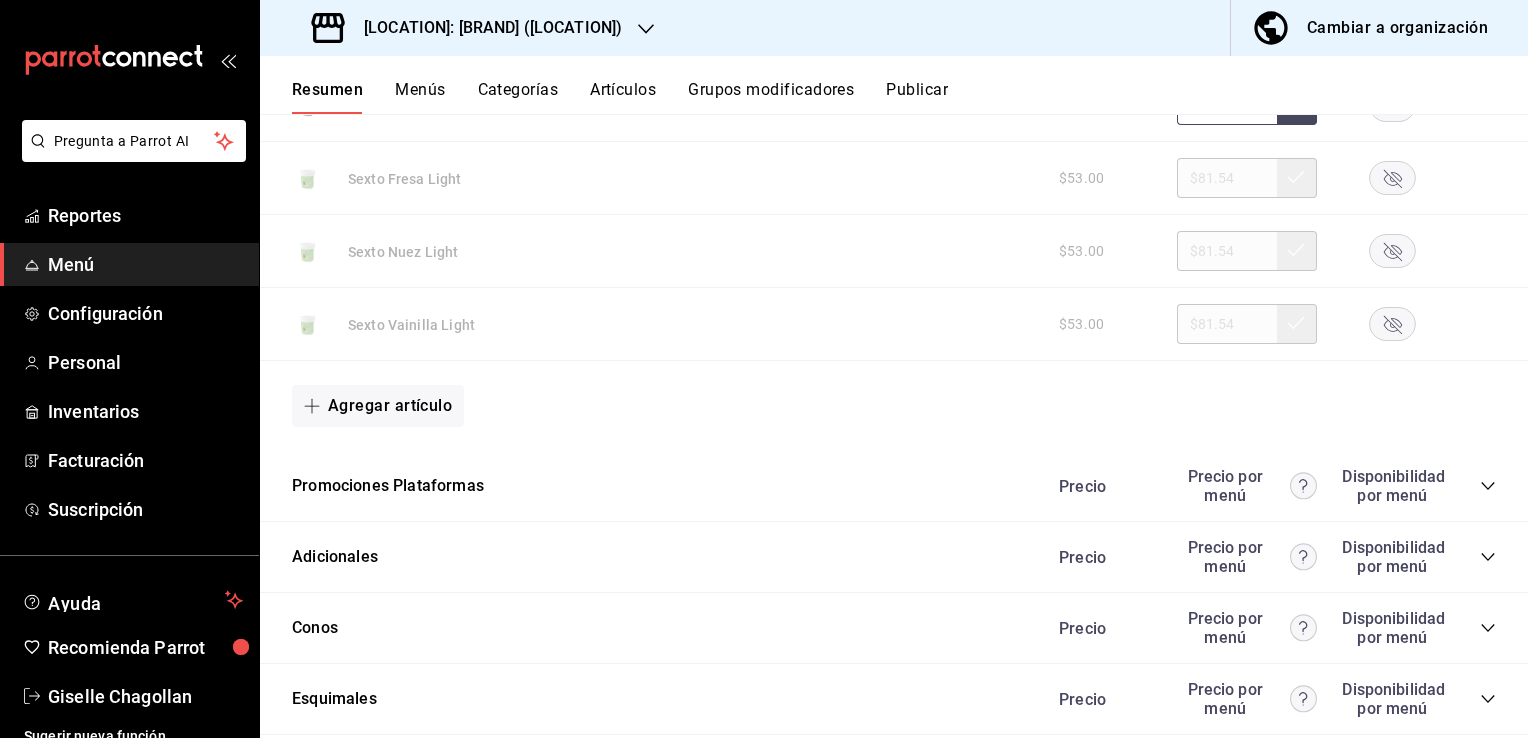 scroll, scrollTop: 0, scrollLeft: 0, axis: both 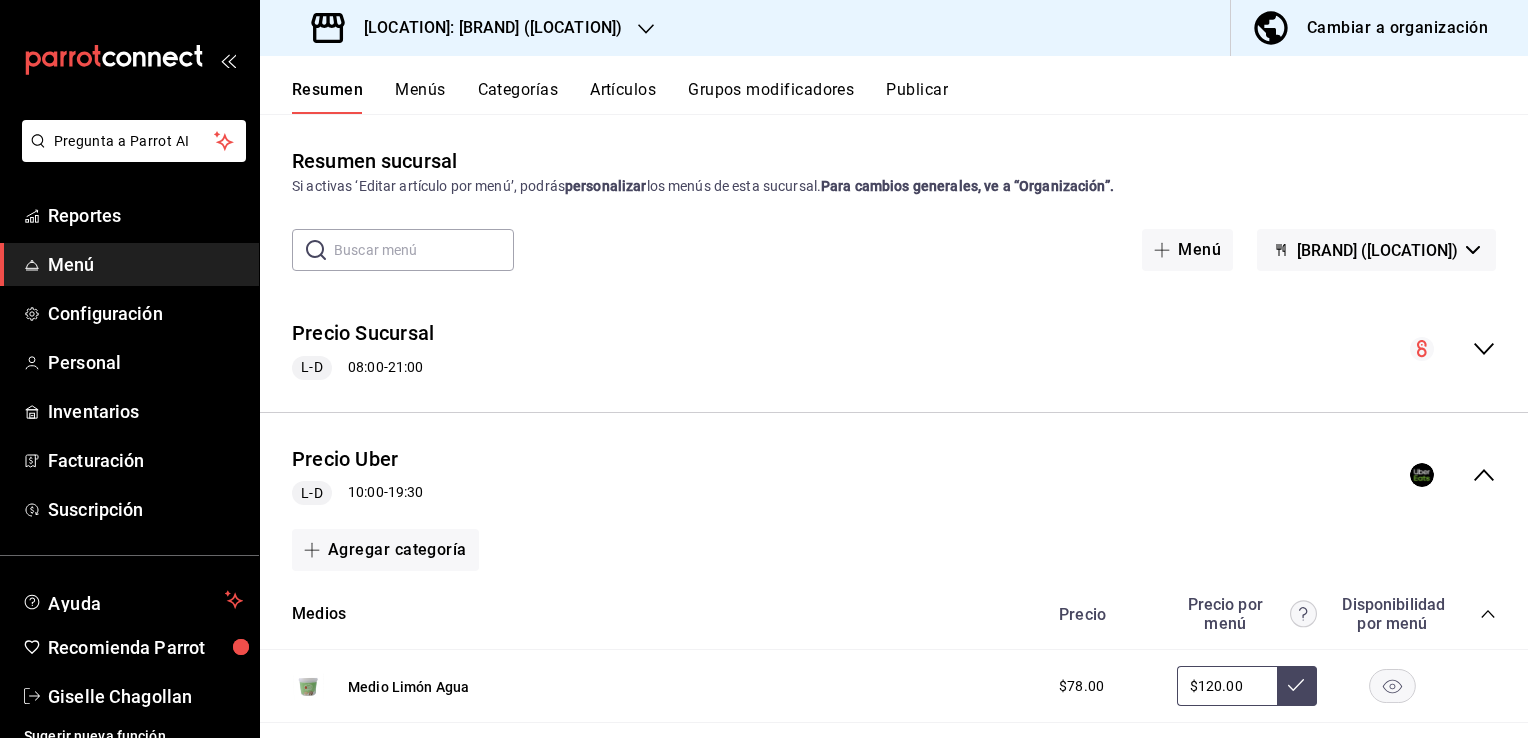click on "Publicar" at bounding box center [917, 97] 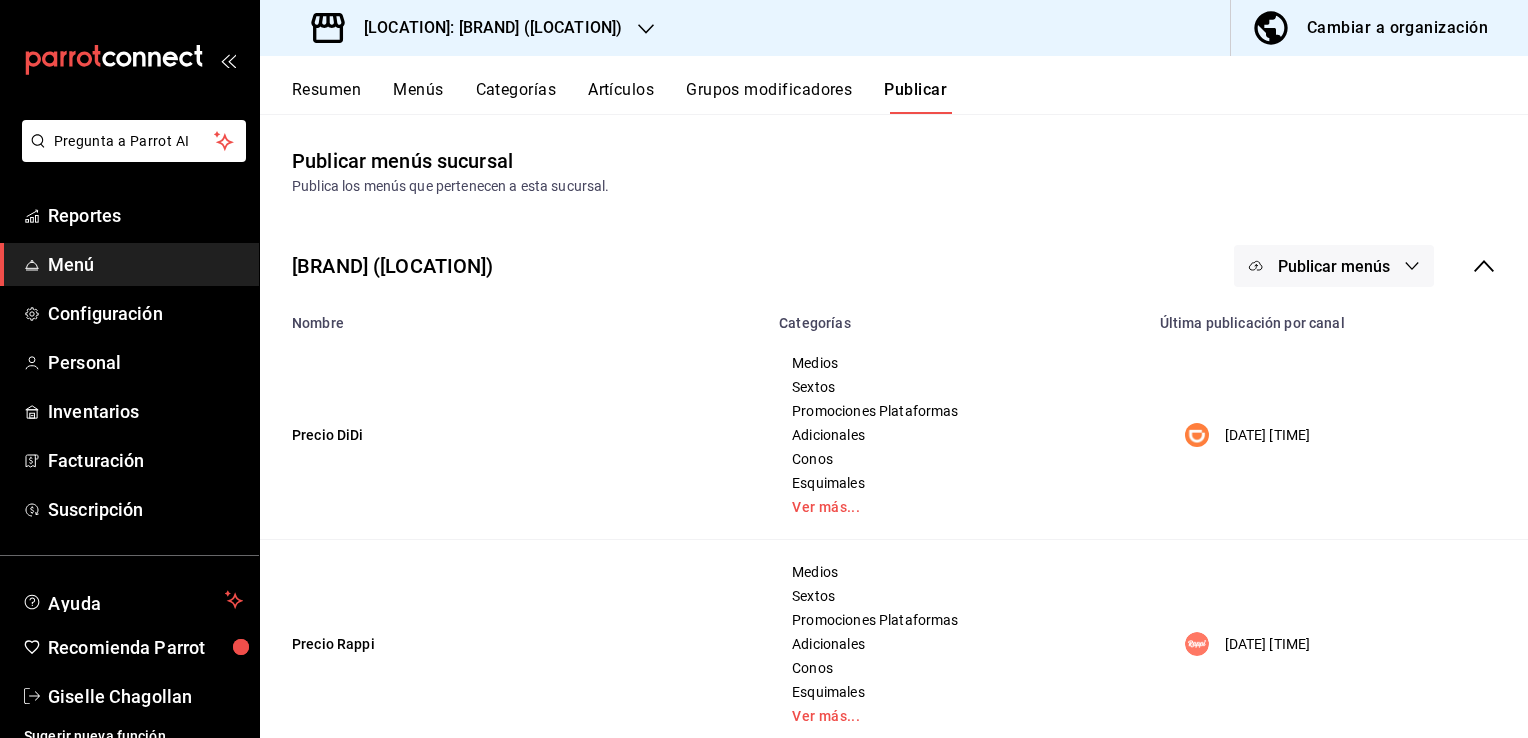 click on "Publicar menús" at bounding box center (1334, 266) 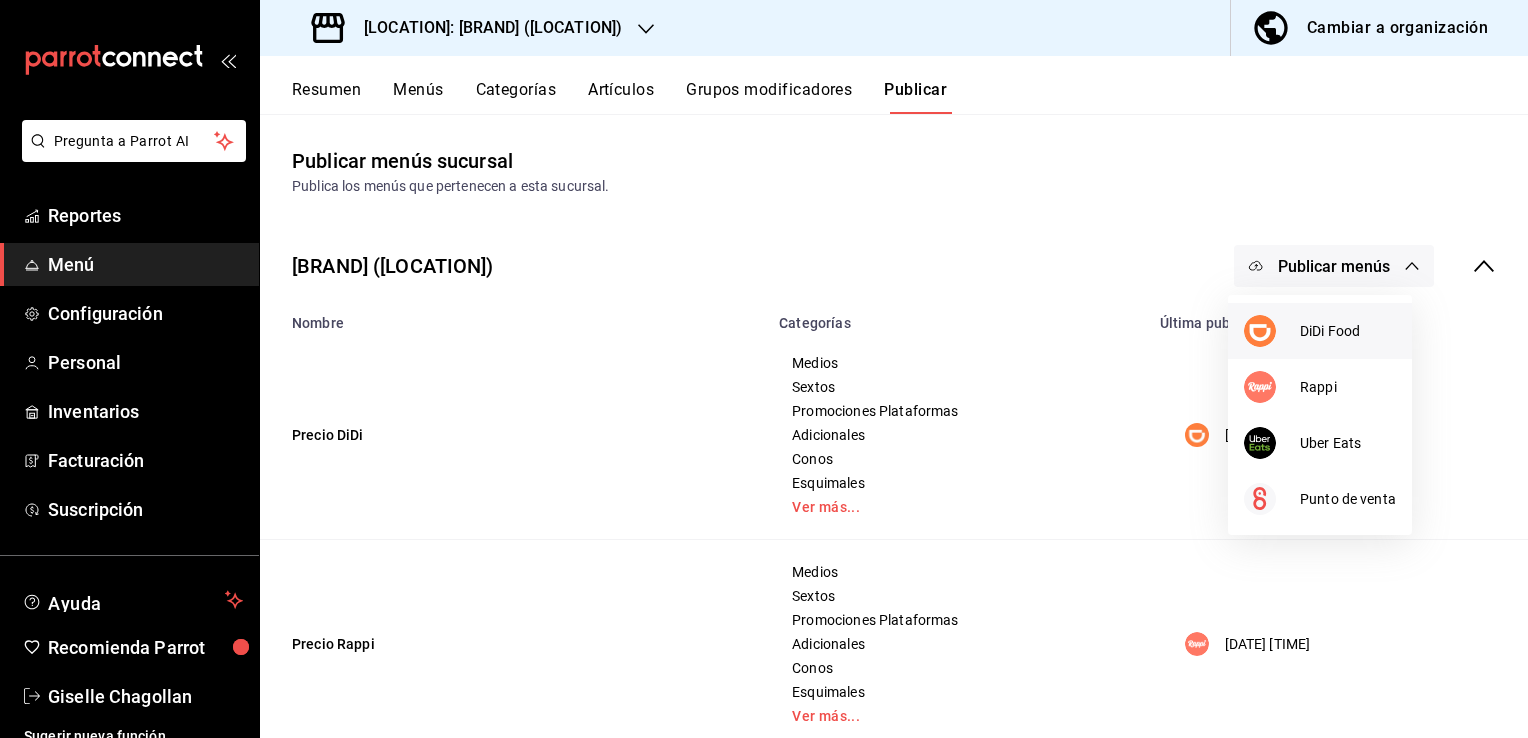click at bounding box center (1272, 331) 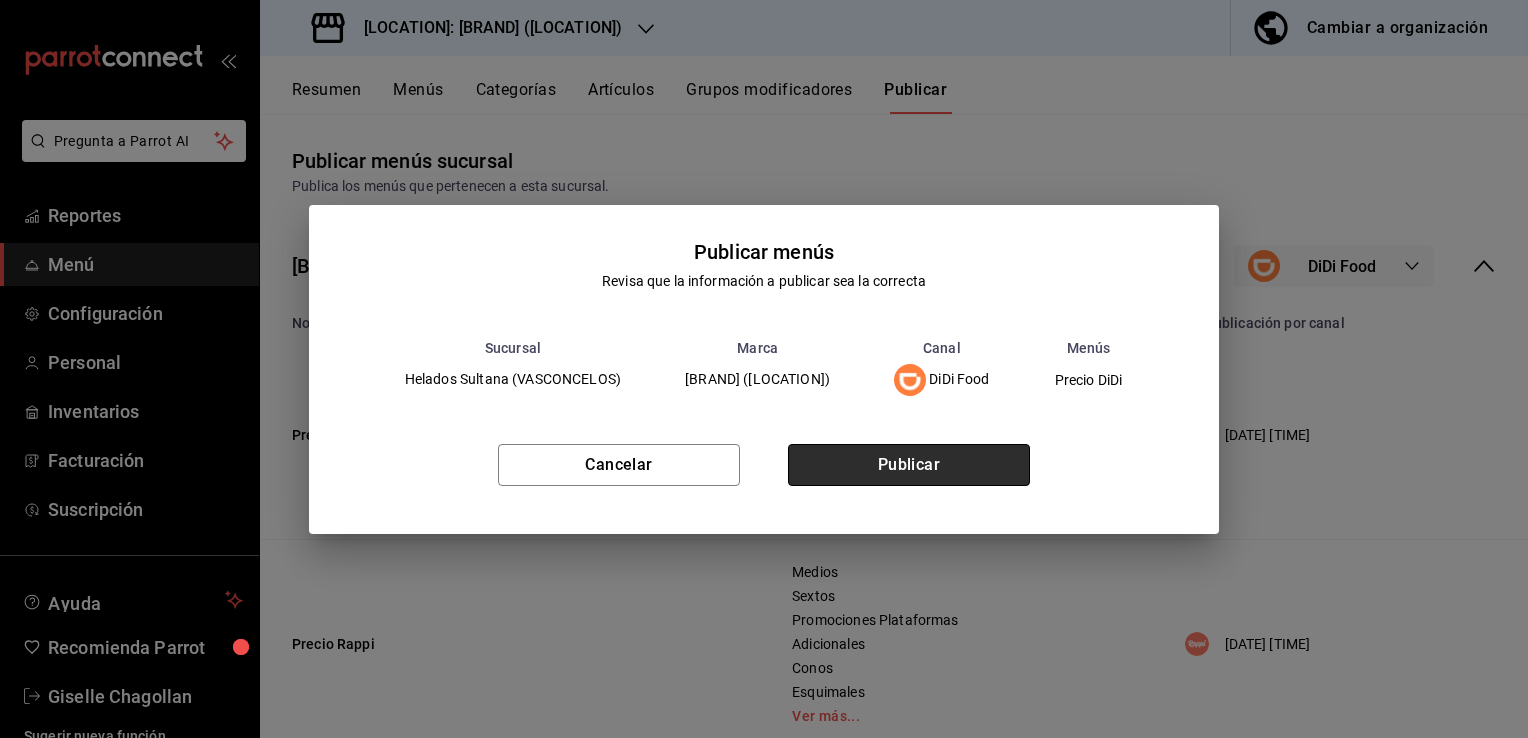 click on "Publicar" at bounding box center [909, 465] 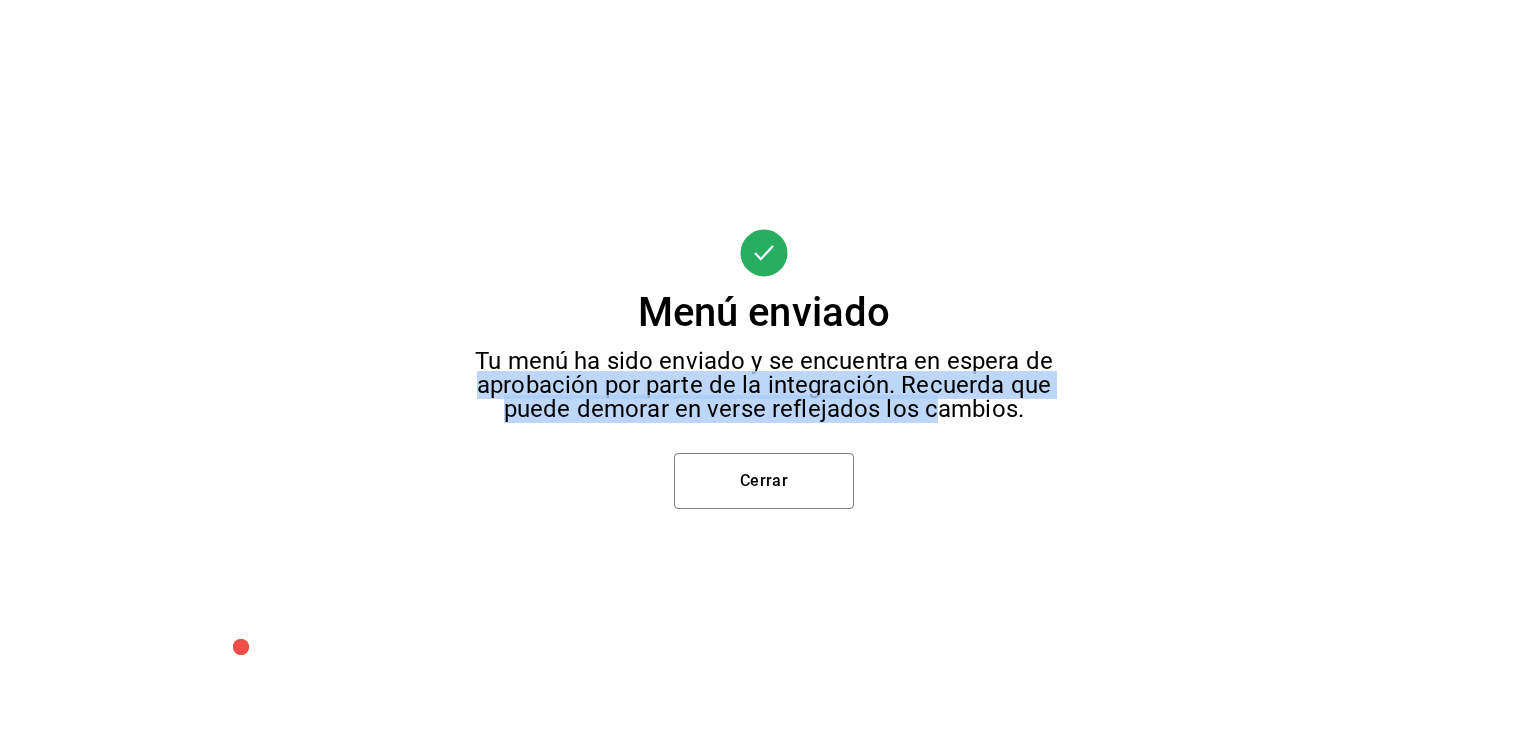 drag, startPoint x: 1288, startPoint y: 276, endPoint x: 924, endPoint y: 414, distance: 389.2814 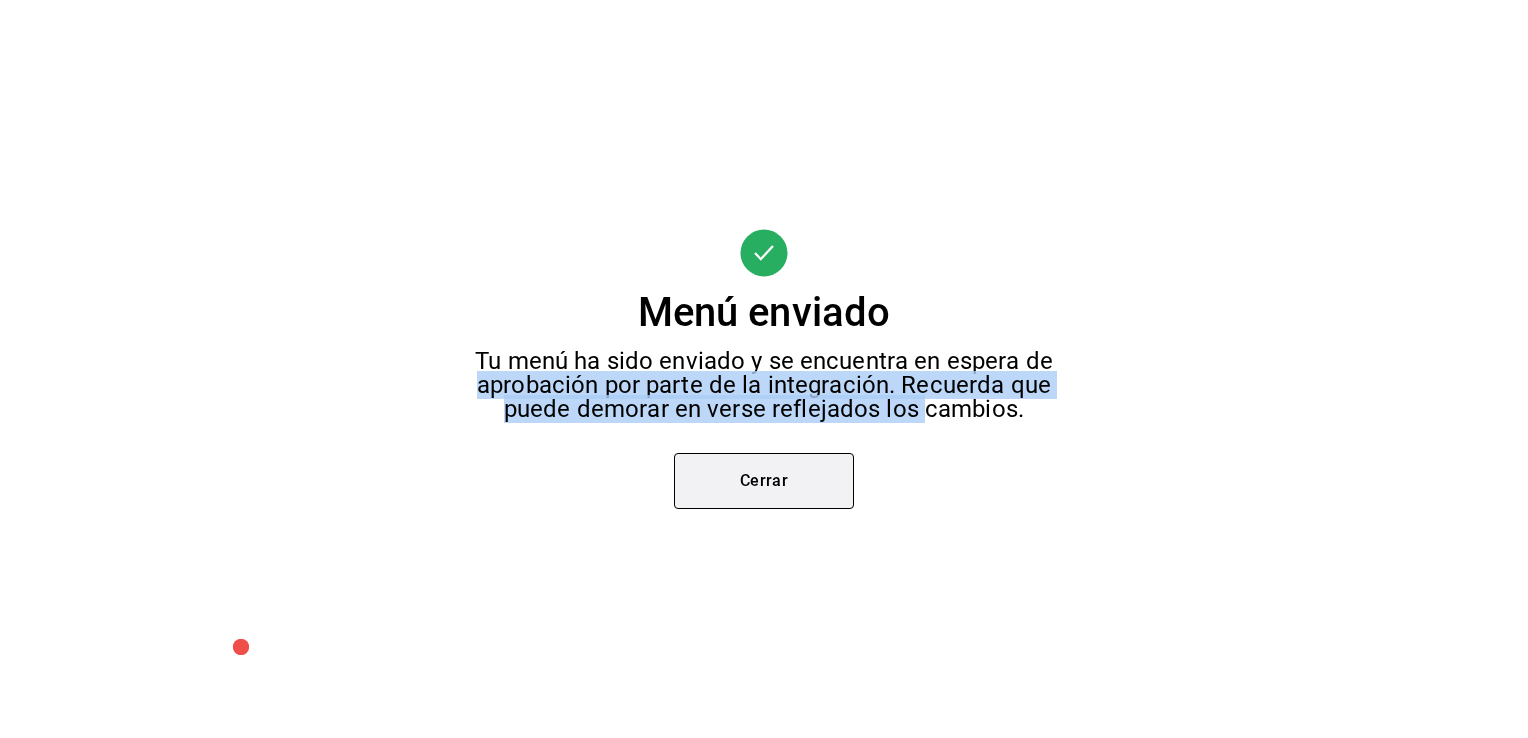 drag, startPoint x: 924, startPoint y: 414, endPoint x: 822, endPoint y: 494, distance: 129.63025 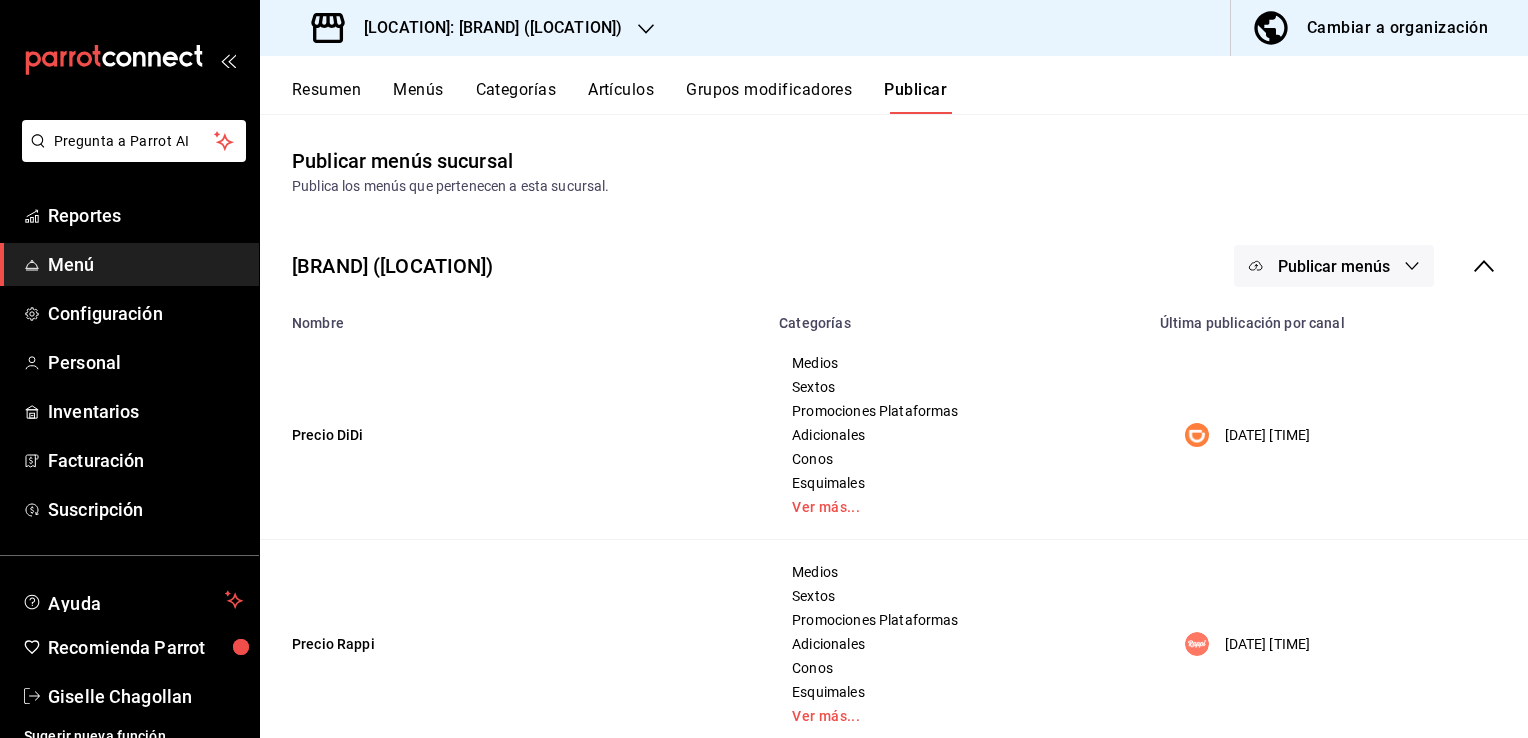 click on "Publicar menús" at bounding box center (1334, 266) 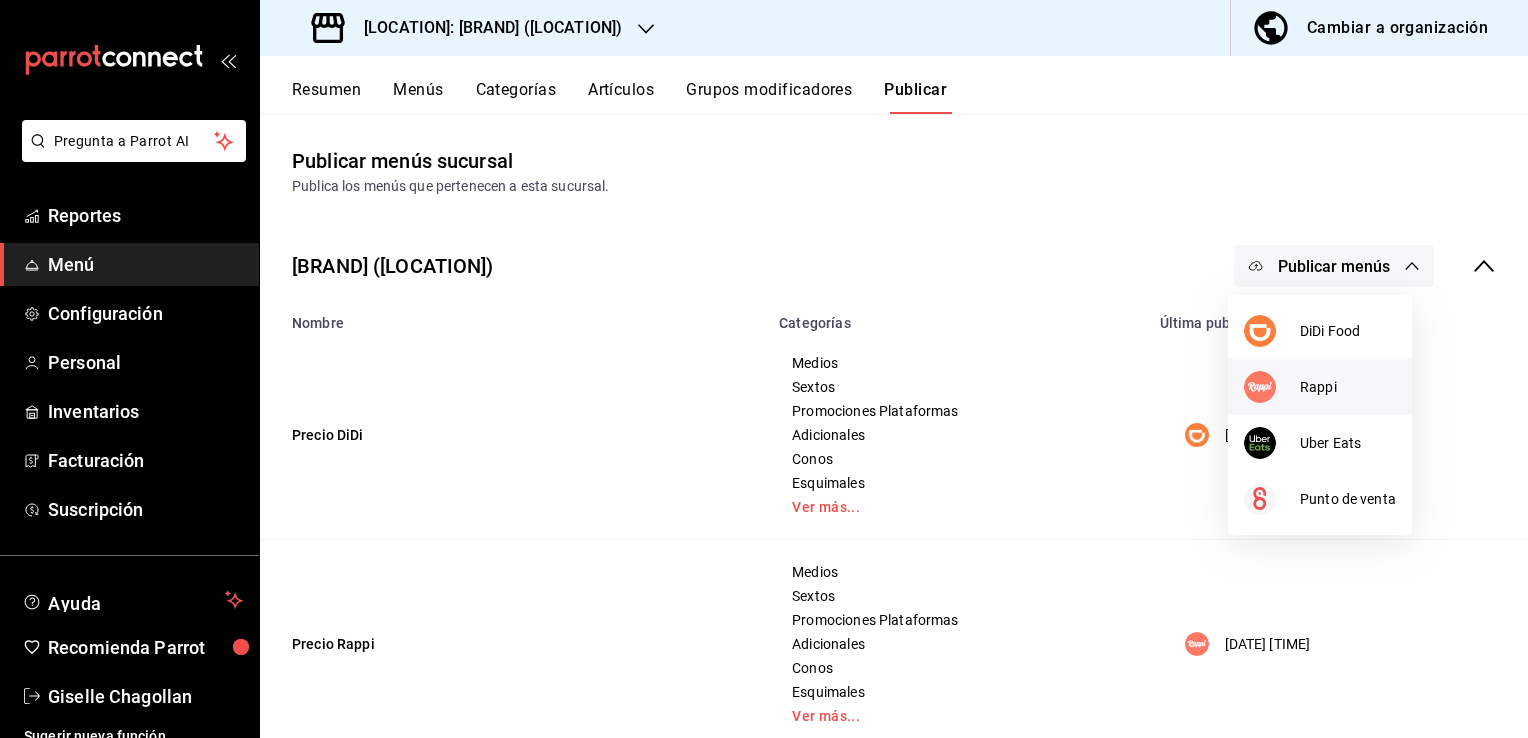 click at bounding box center [1272, 387] 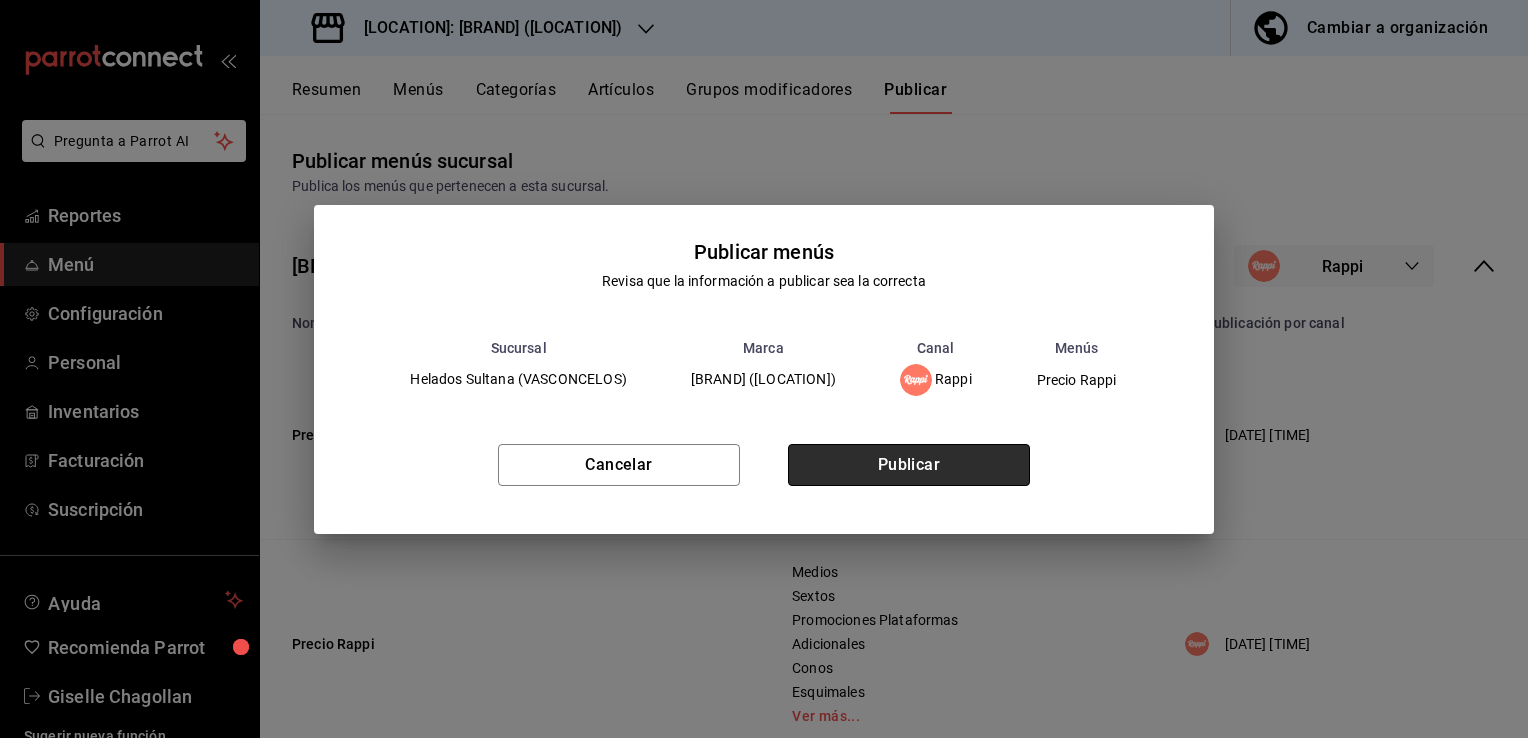 click on "Publicar" at bounding box center [909, 465] 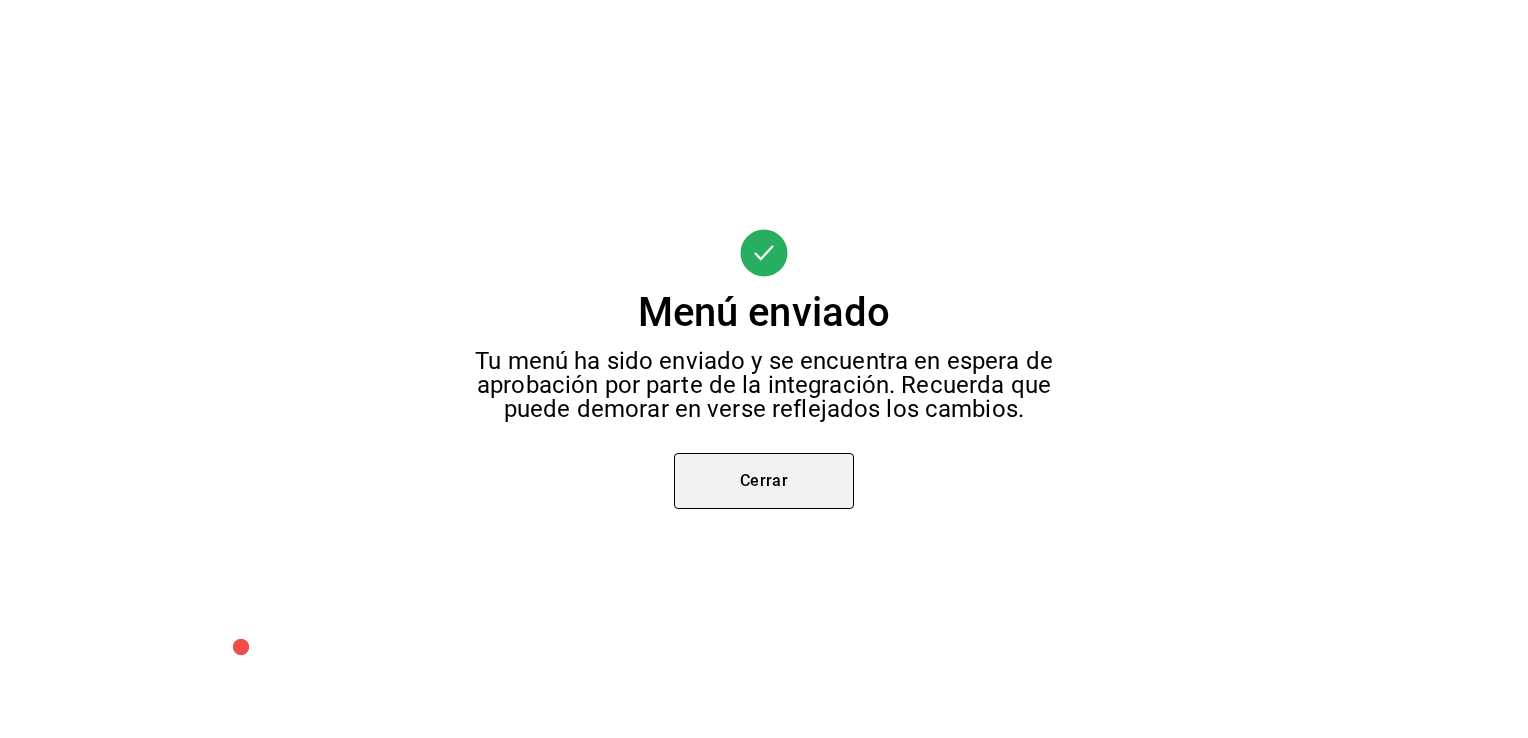 click on "Cerrar" at bounding box center [764, 481] 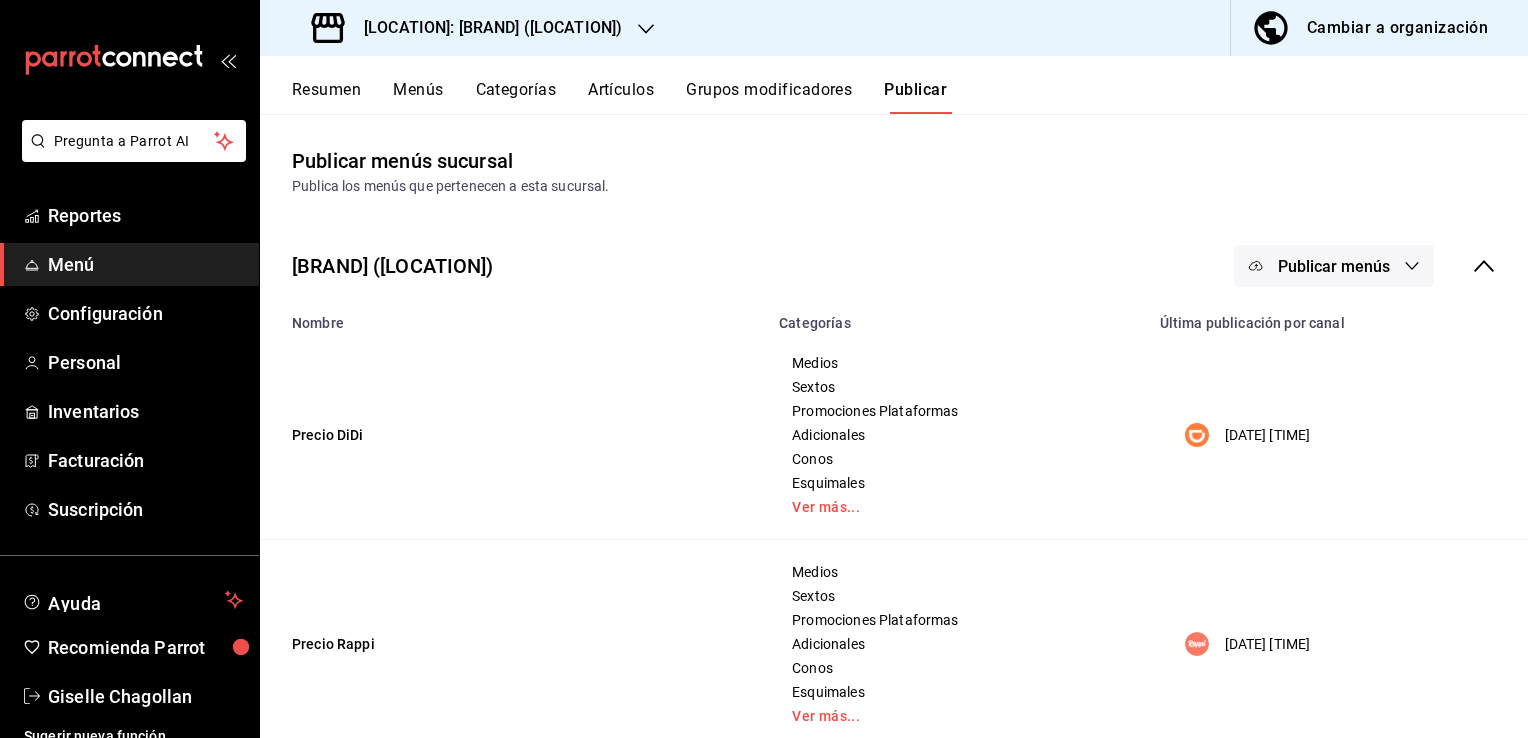 click on "Publicar menús" at bounding box center [1334, 266] 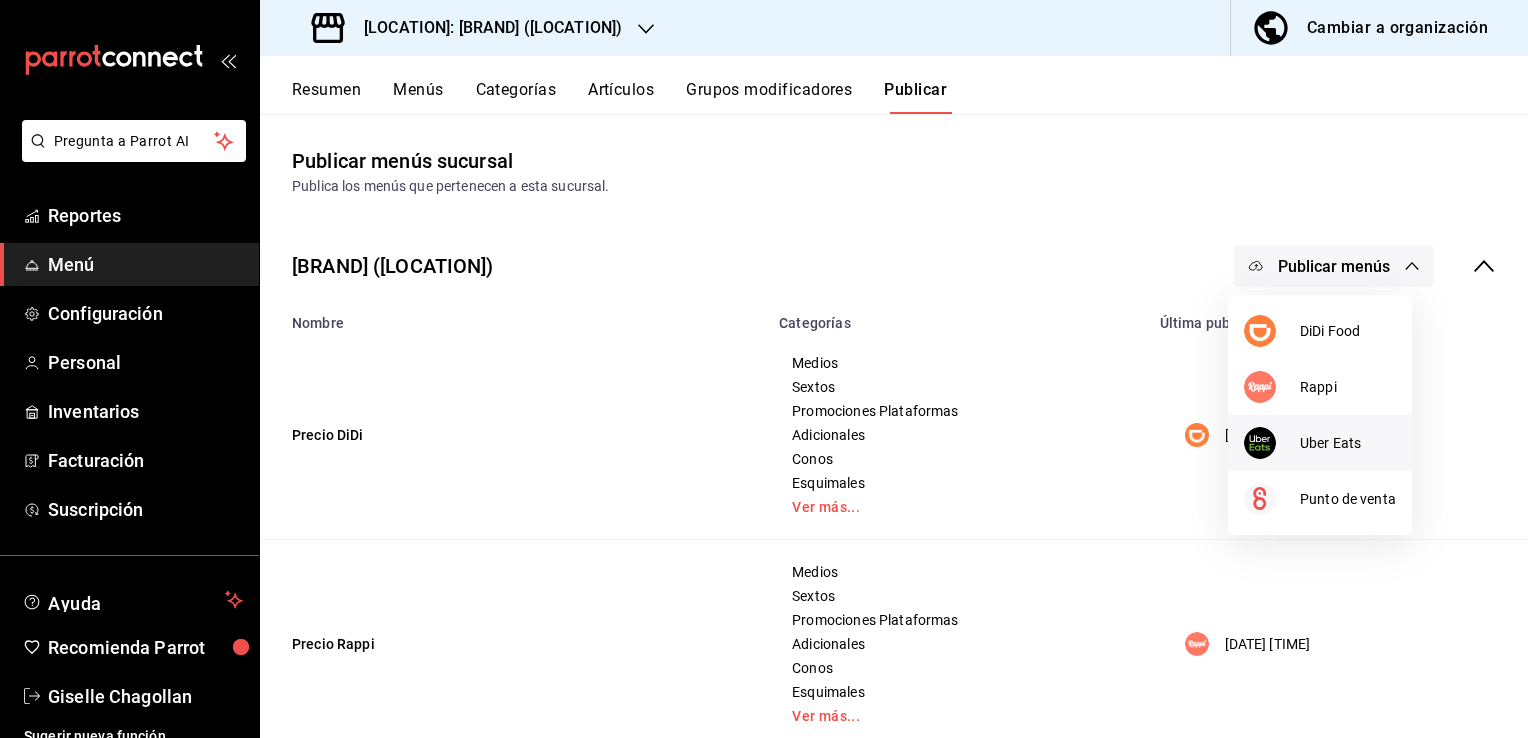 click at bounding box center (1272, 443) 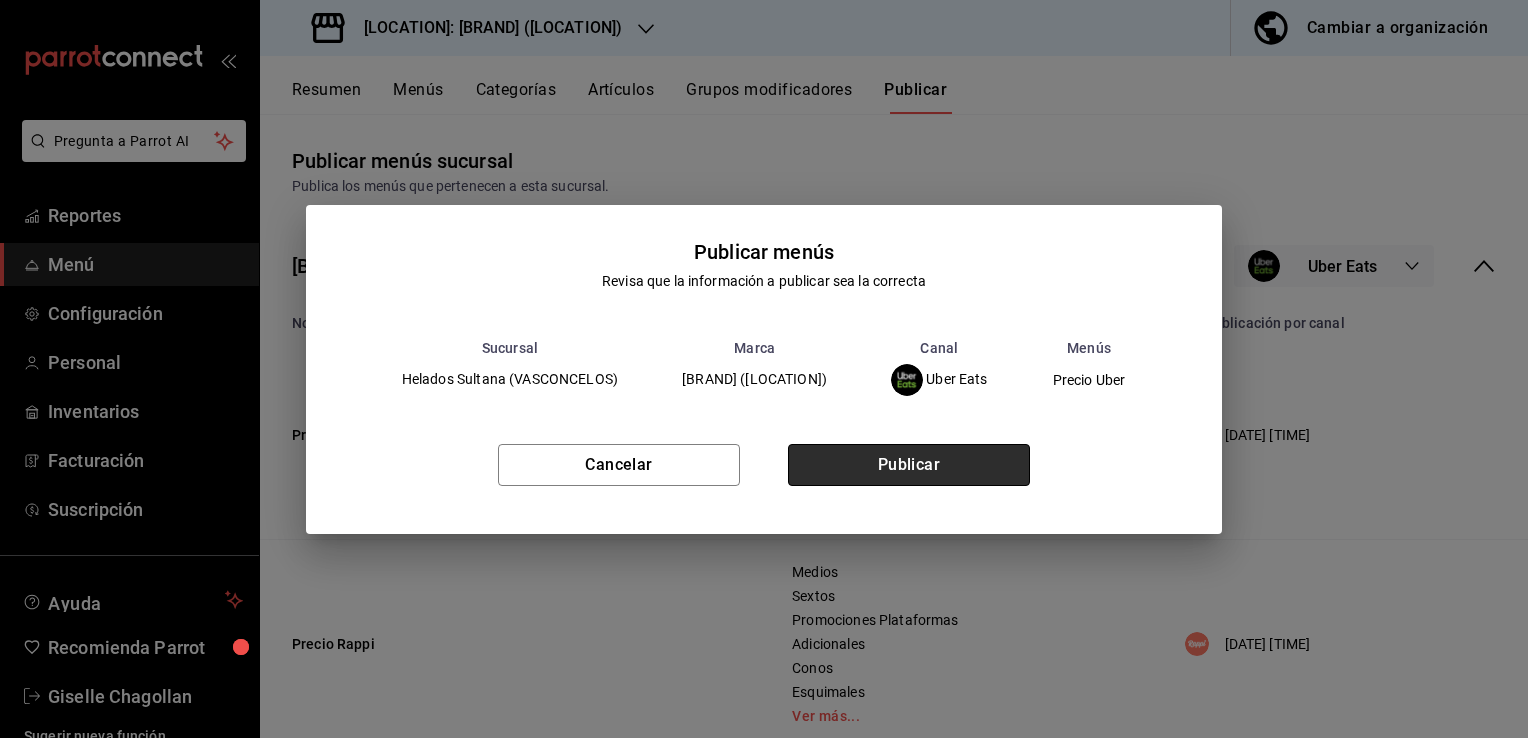 click on "Publicar" at bounding box center [909, 465] 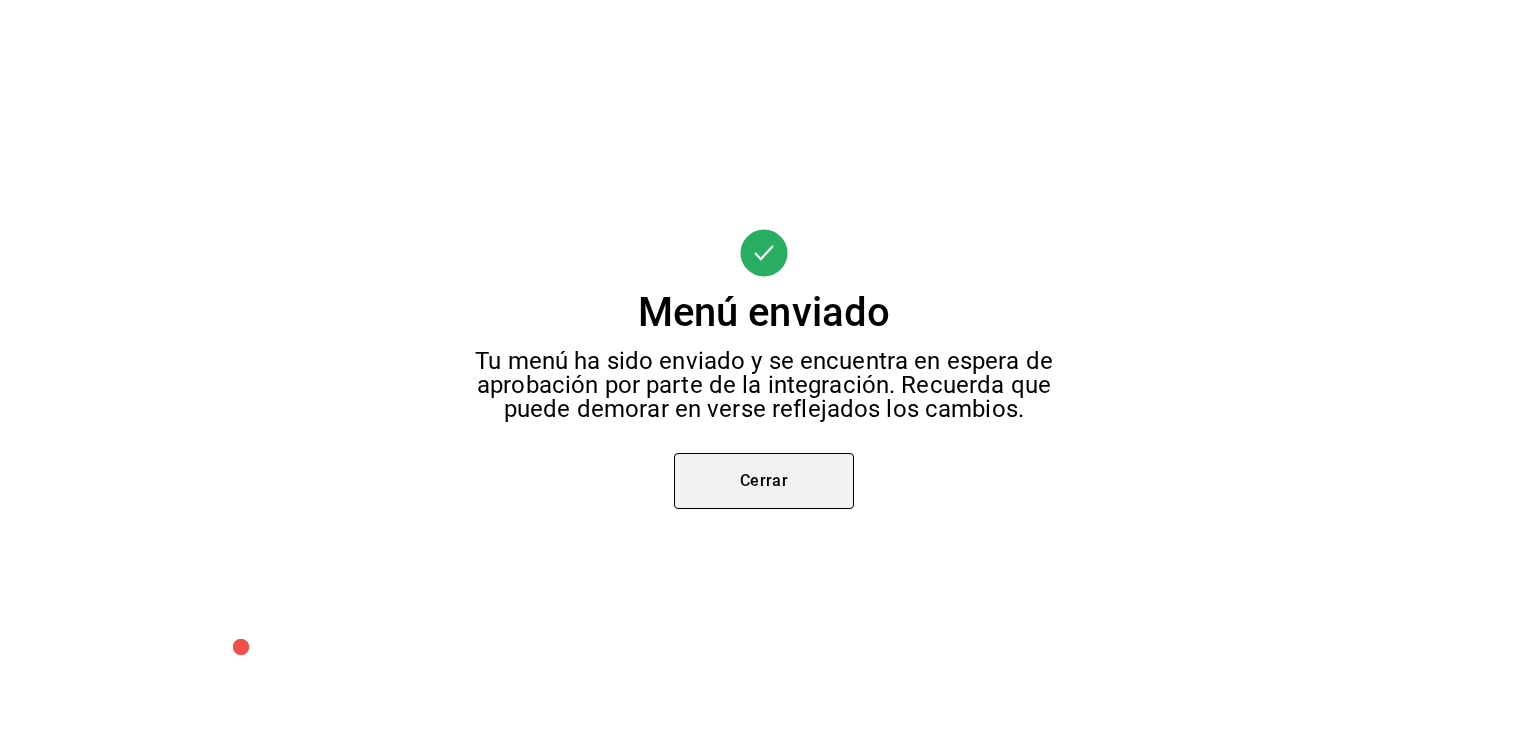 click on "Cerrar" at bounding box center [764, 481] 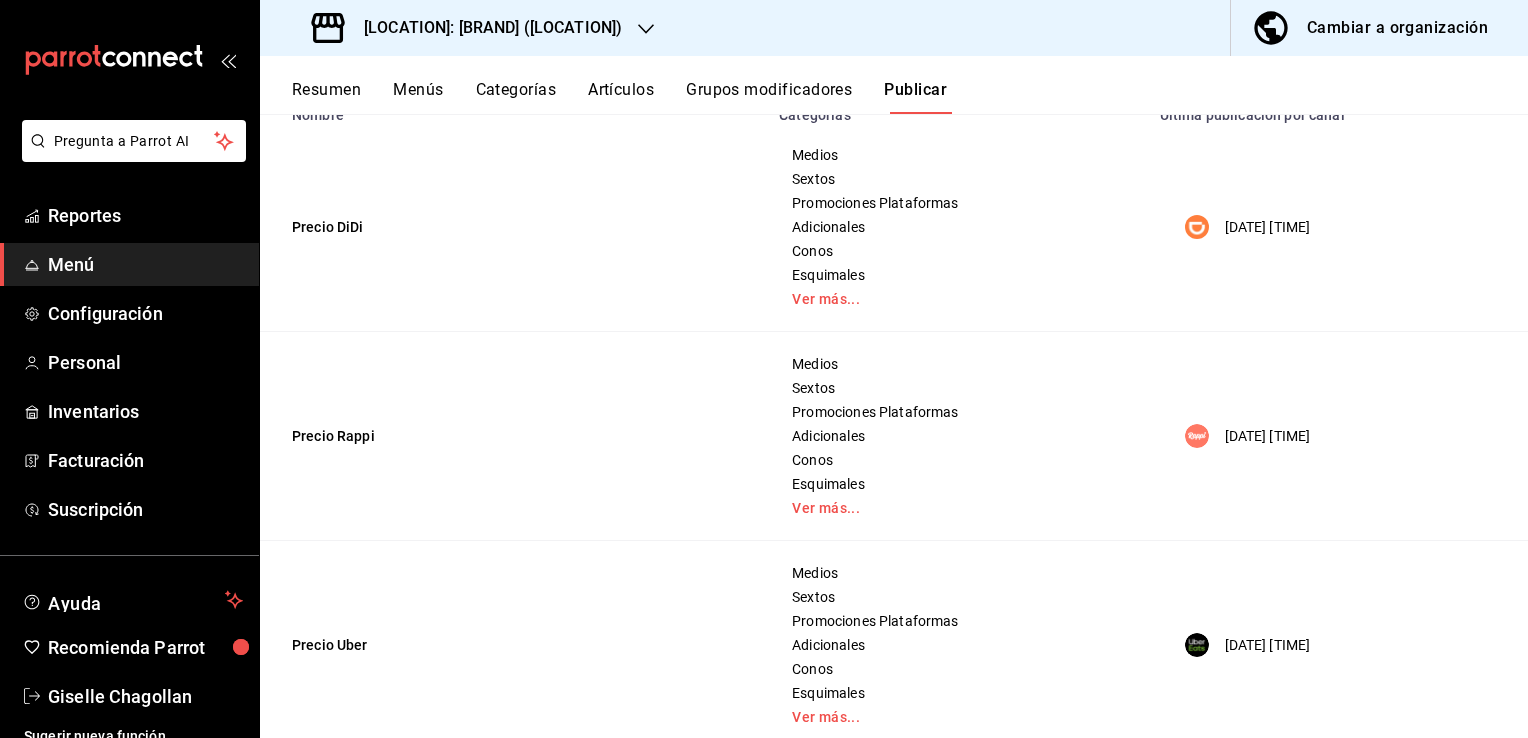 scroll, scrollTop: 0, scrollLeft: 0, axis: both 